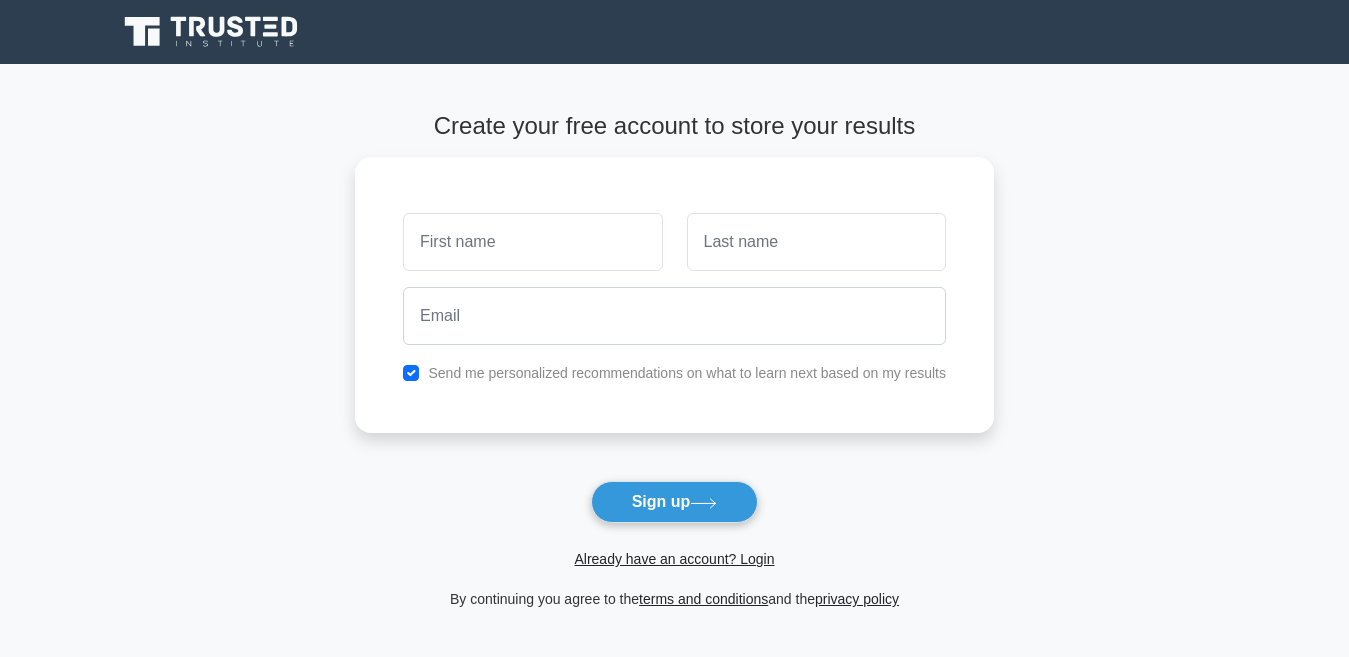 scroll, scrollTop: 0, scrollLeft: 0, axis: both 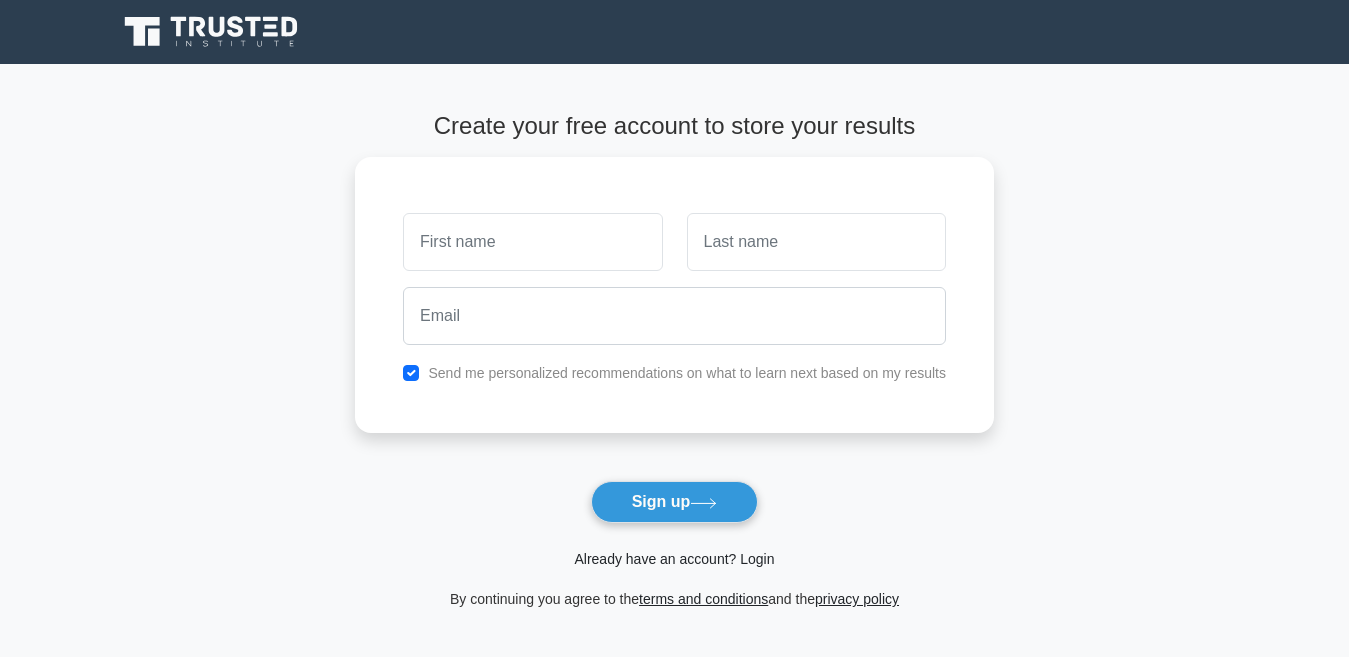 click on "Already have an account? Login" at bounding box center [674, 559] 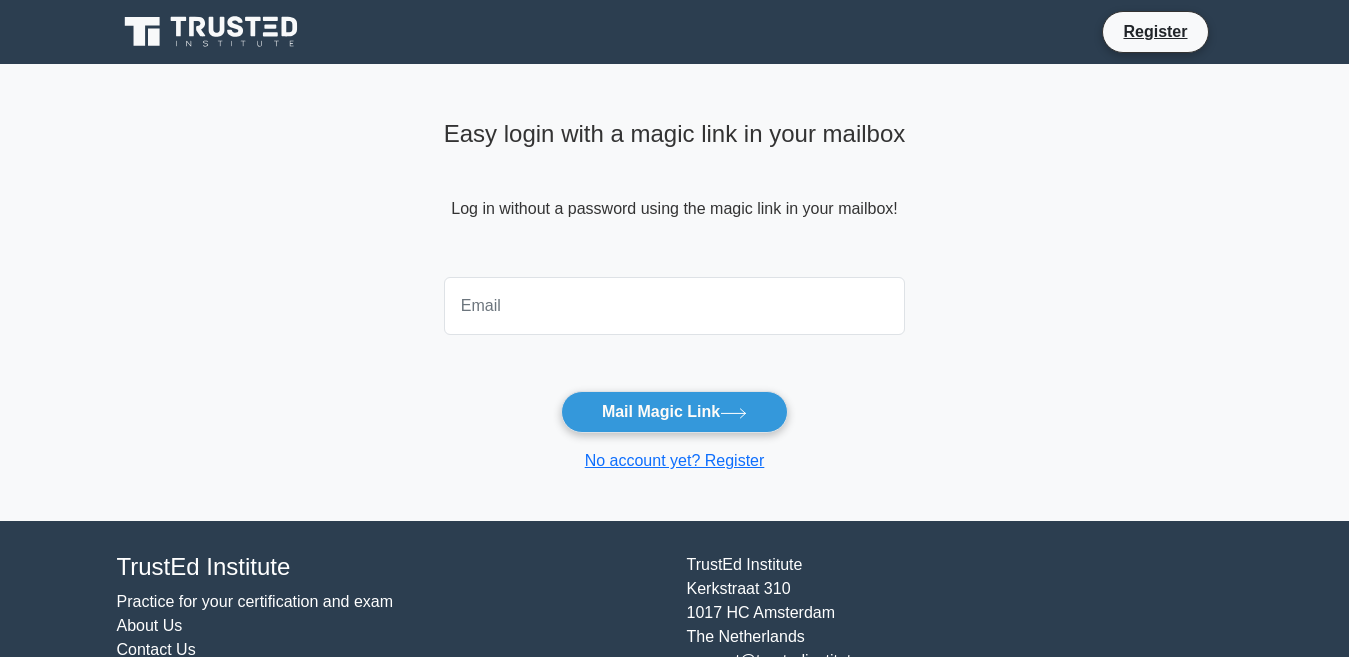 scroll, scrollTop: 0, scrollLeft: 0, axis: both 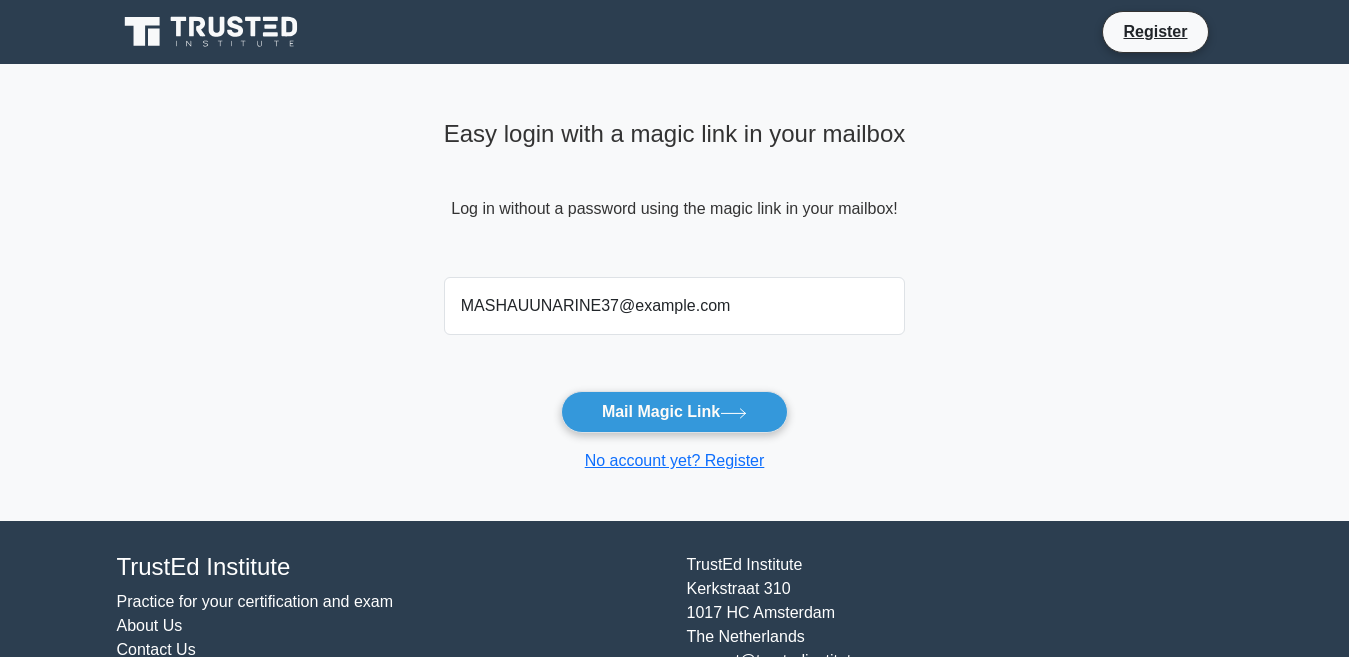 click on "[EMAIL]" at bounding box center (675, 306) 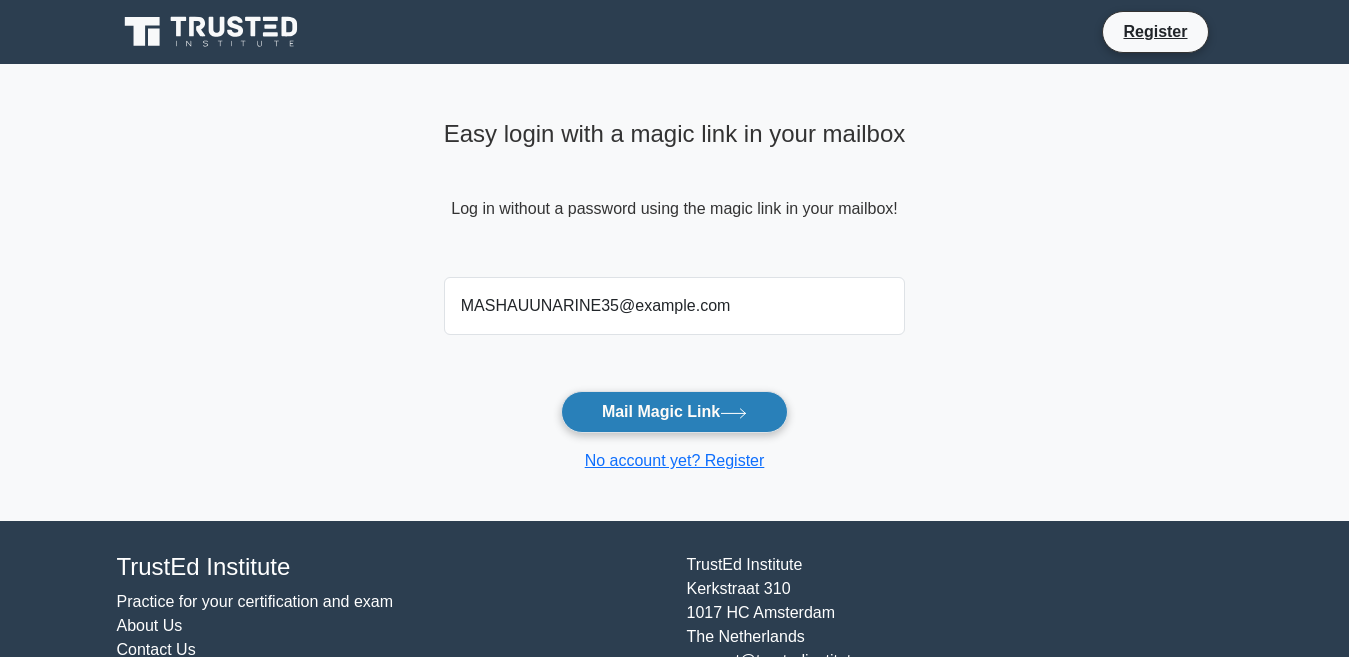 type on "MASHAUUNARINE35@GMAIL.COM" 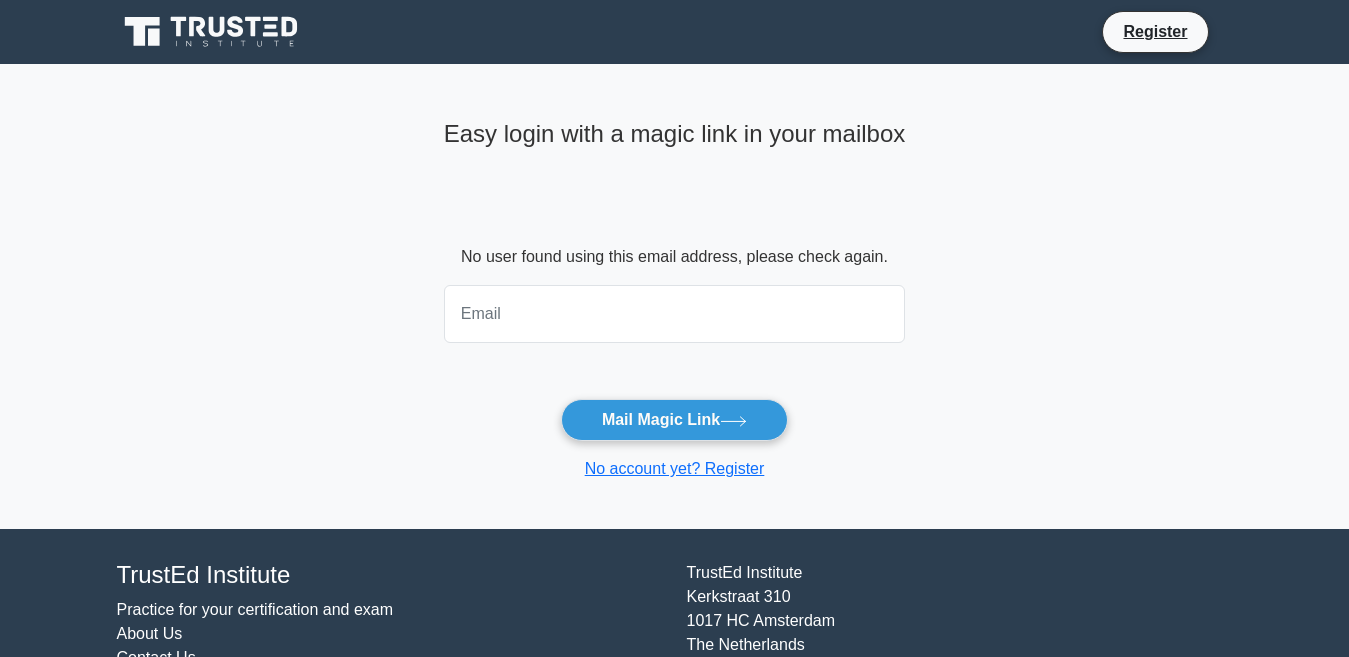scroll, scrollTop: 0, scrollLeft: 0, axis: both 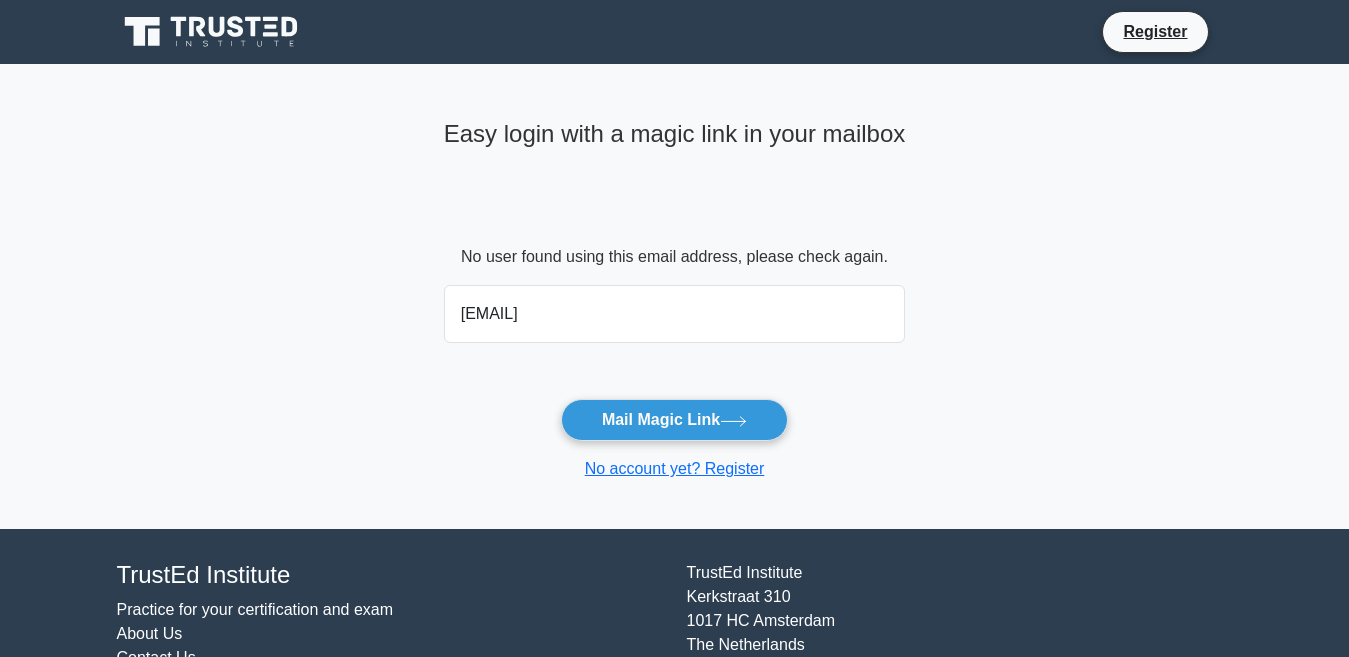 click on "MASHAUUNARINE37@GMAIL.COM" at bounding box center (675, 314) 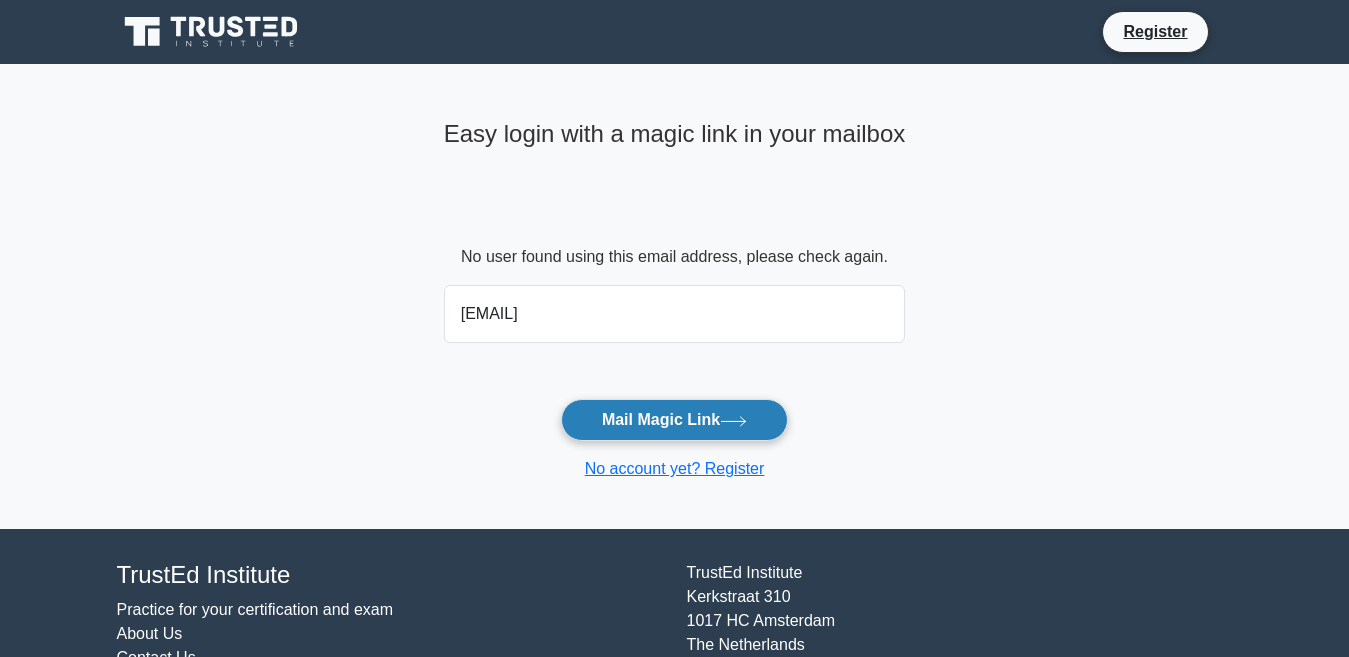 type on "mashauunarine35@gmail.com" 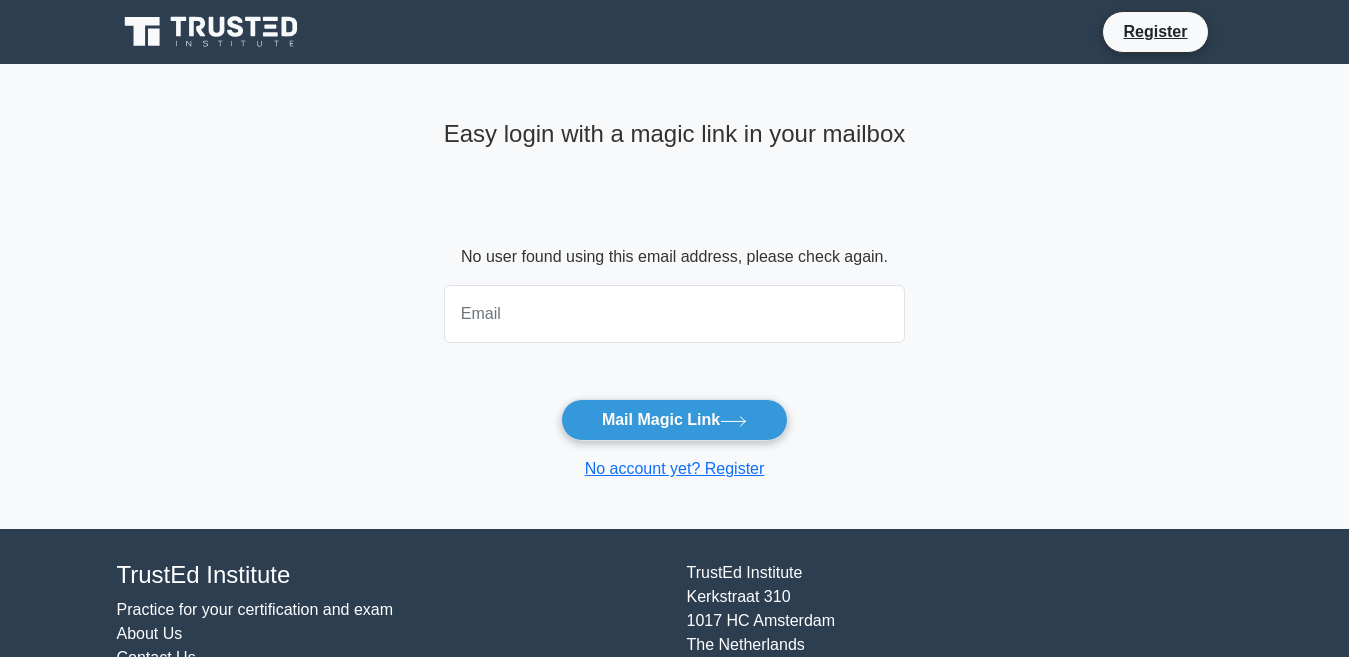 scroll, scrollTop: 0, scrollLeft: 0, axis: both 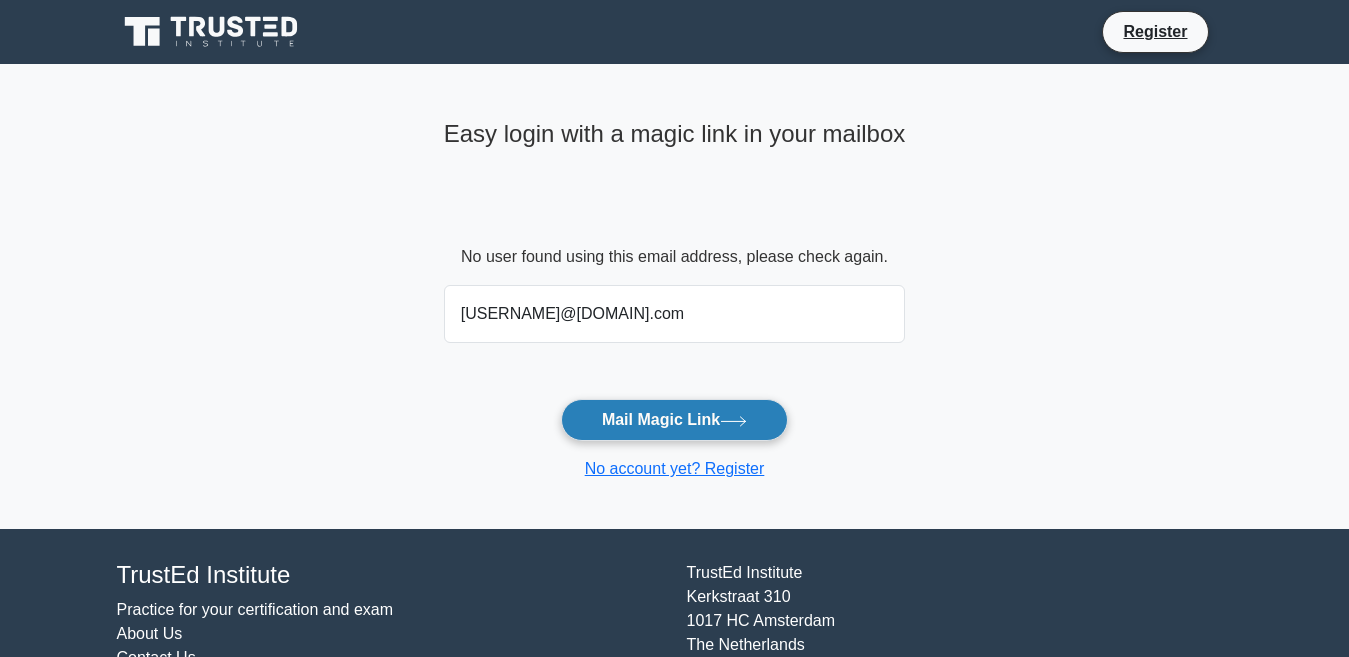 type on "[USERNAME]@[DOMAIN].com" 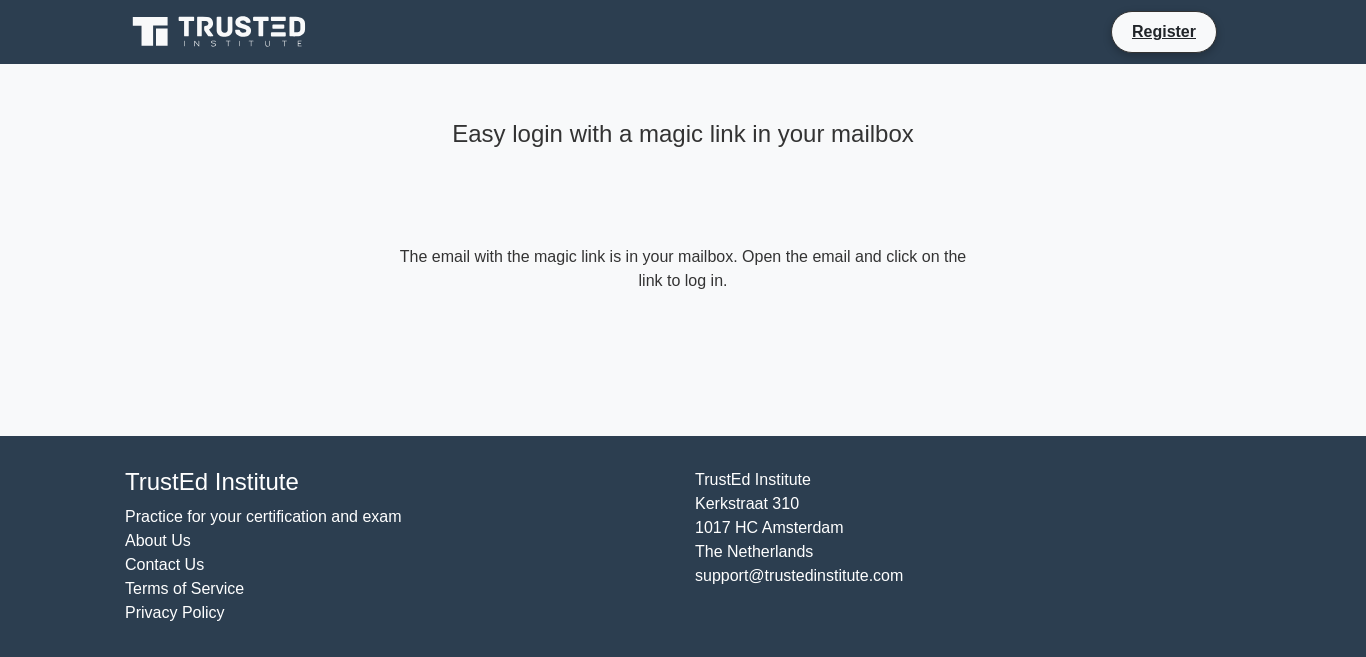 scroll, scrollTop: 0, scrollLeft: 0, axis: both 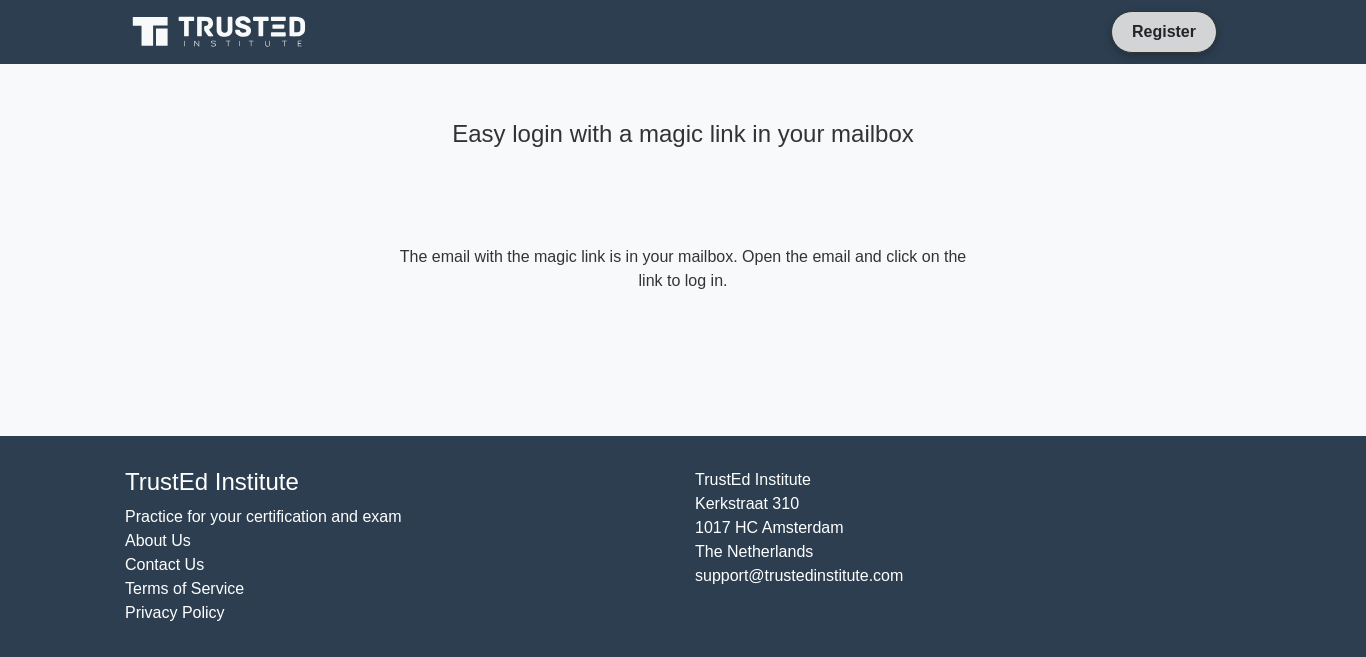 click on "Register" at bounding box center [1164, 31] 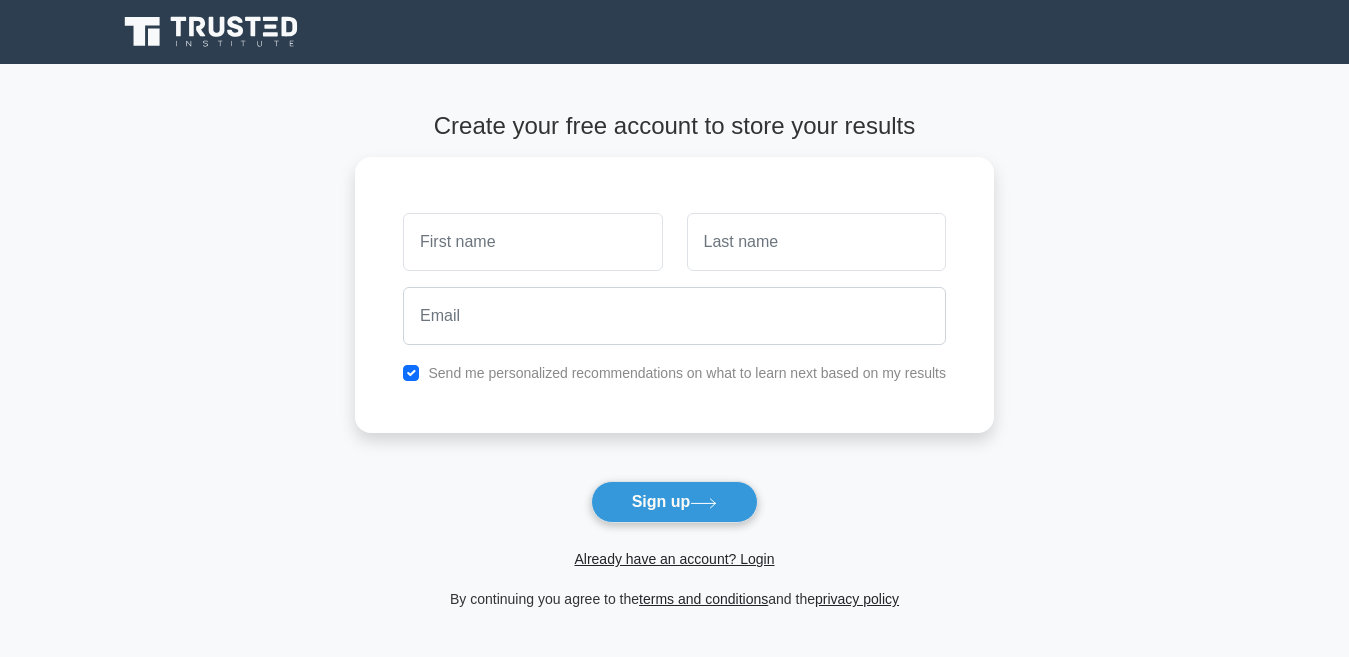 scroll, scrollTop: 0, scrollLeft: 0, axis: both 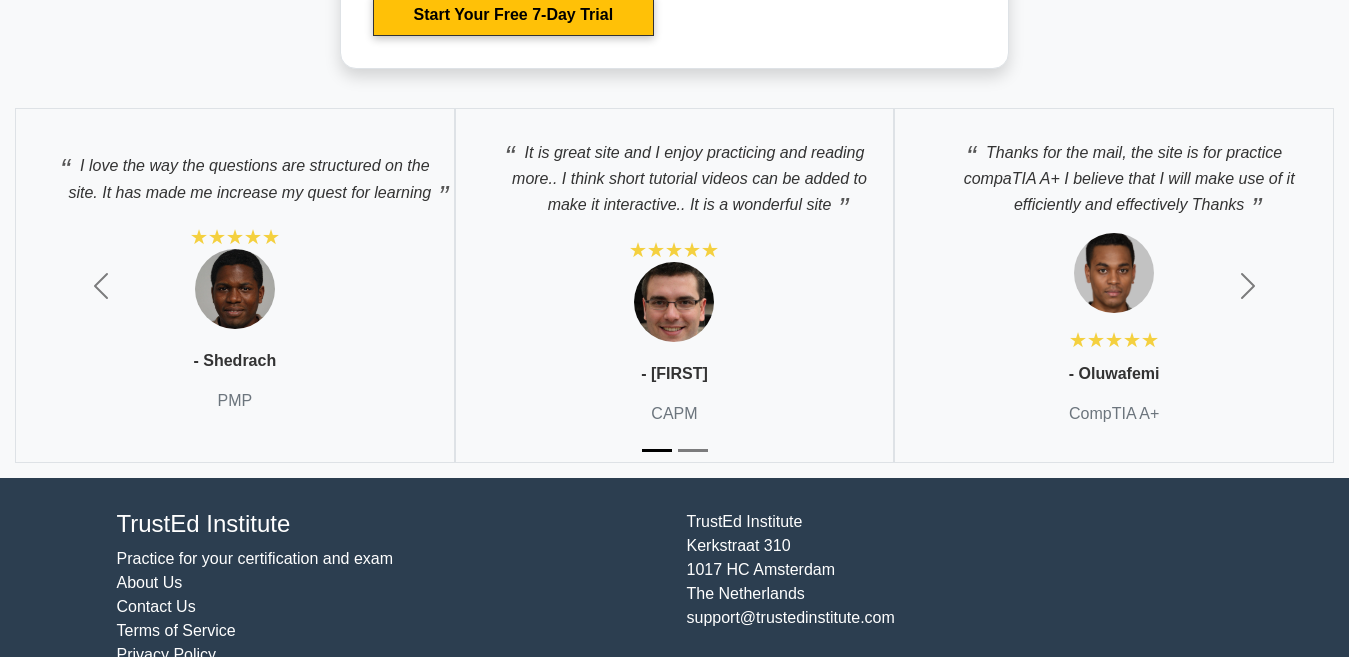 drag, startPoint x: 380, startPoint y: 6, endPoint x: 264, endPoint y: 56, distance: 126.31706 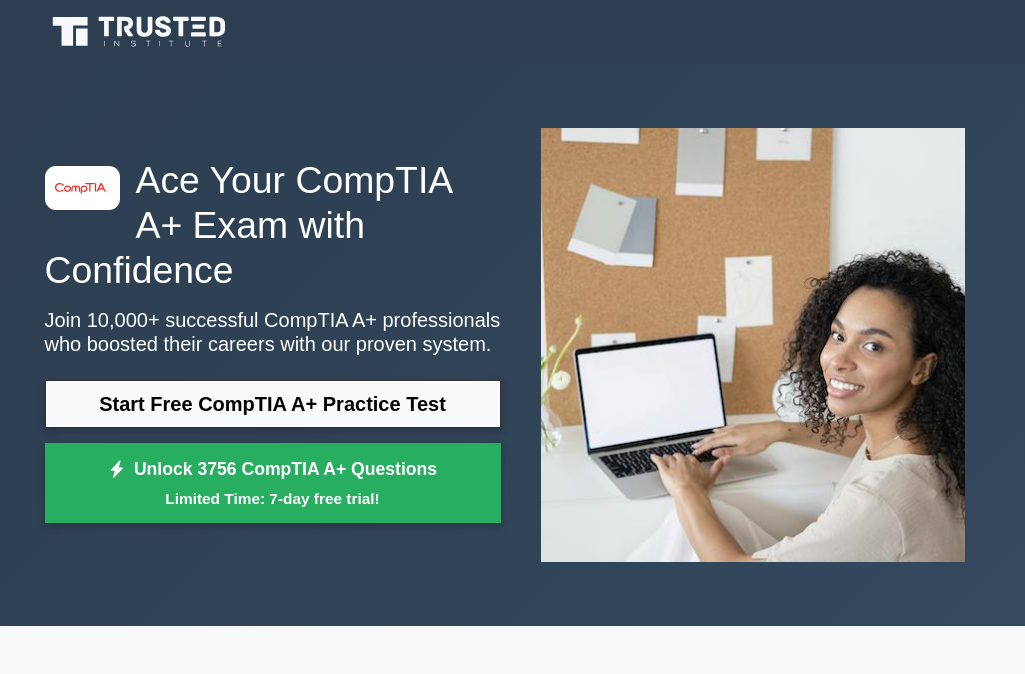 scroll, scrollTop: 0, scrollLeft: 0, axis: both 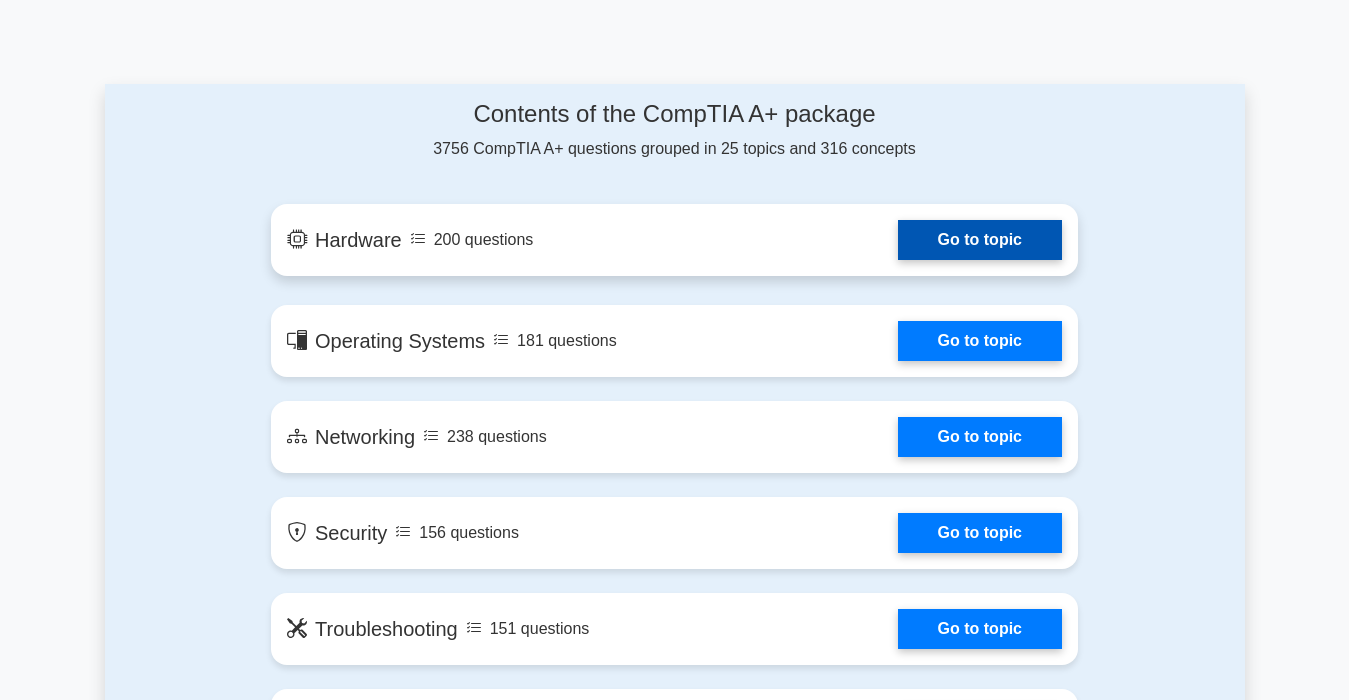 click on "Go to topic" at bounding box center (980, 240) 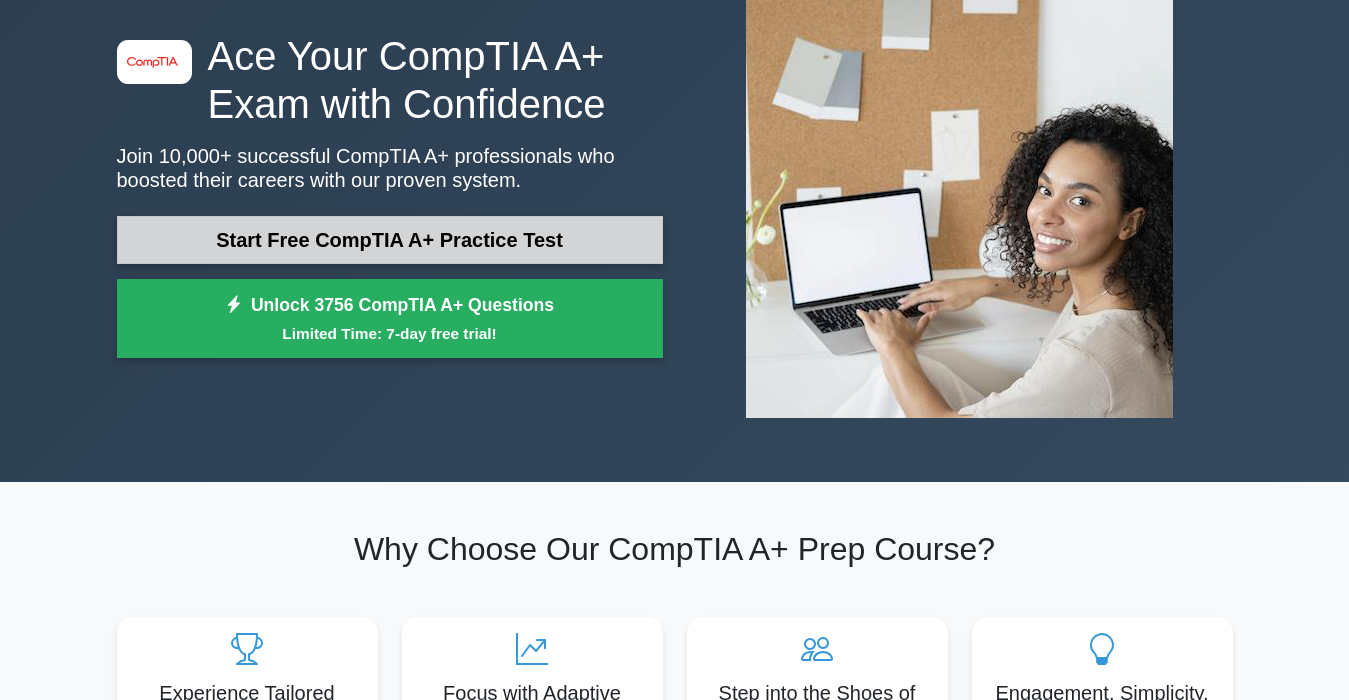scroll, scrollTop: 320, scrollLeft: 0, axis: vertical 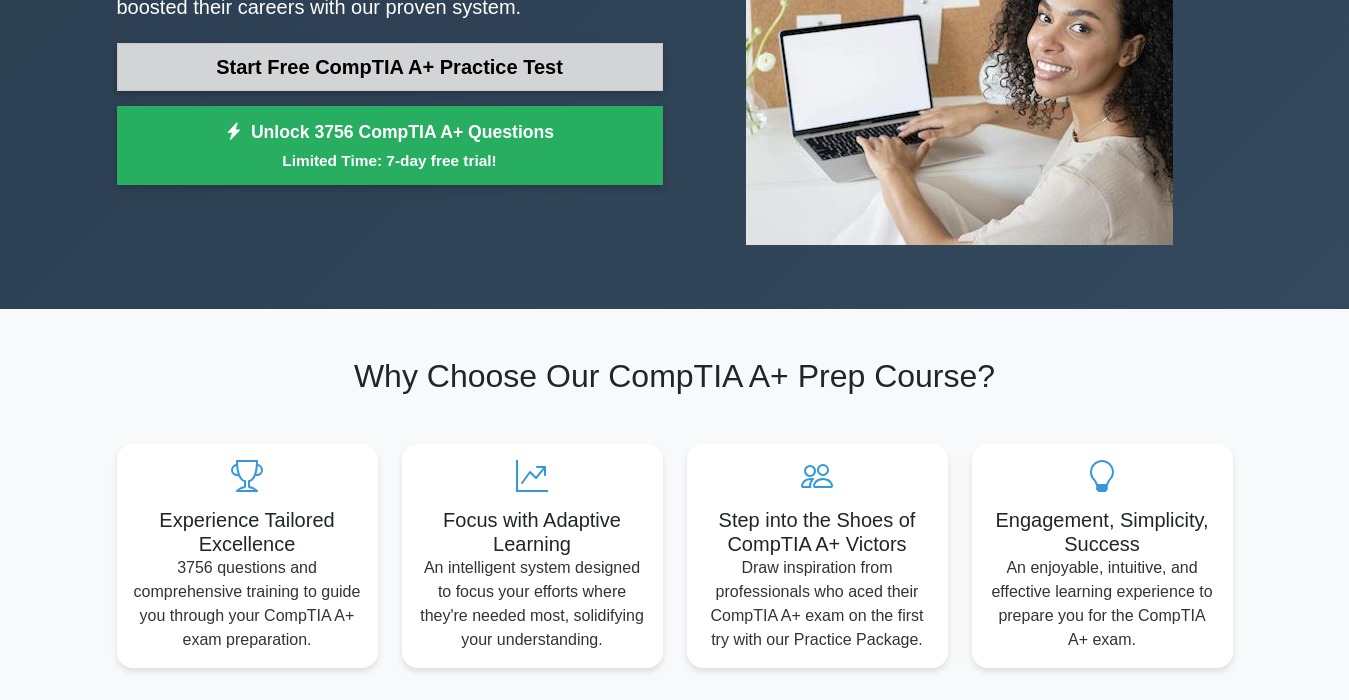 click on "Start Free CompTIA A+ Practice Test" at bounding box center [390, 67] 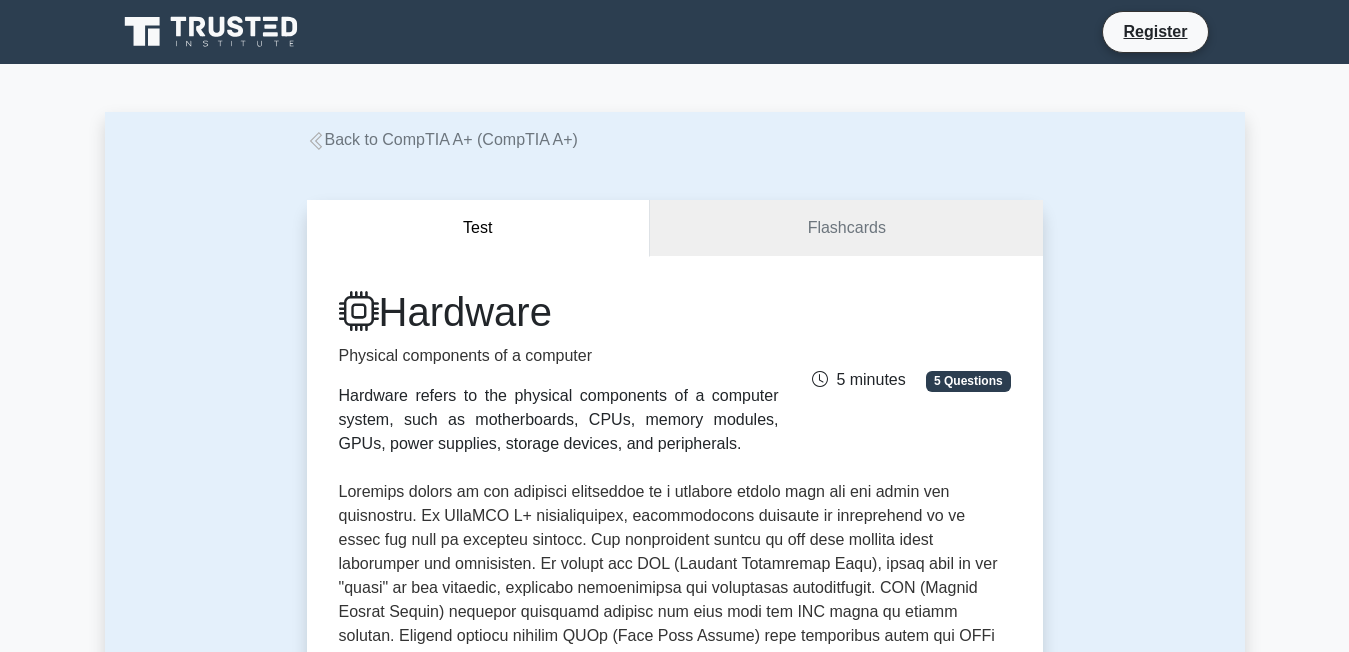 scroll, scrollTop: 0, scrollLeft: 0, axis: both 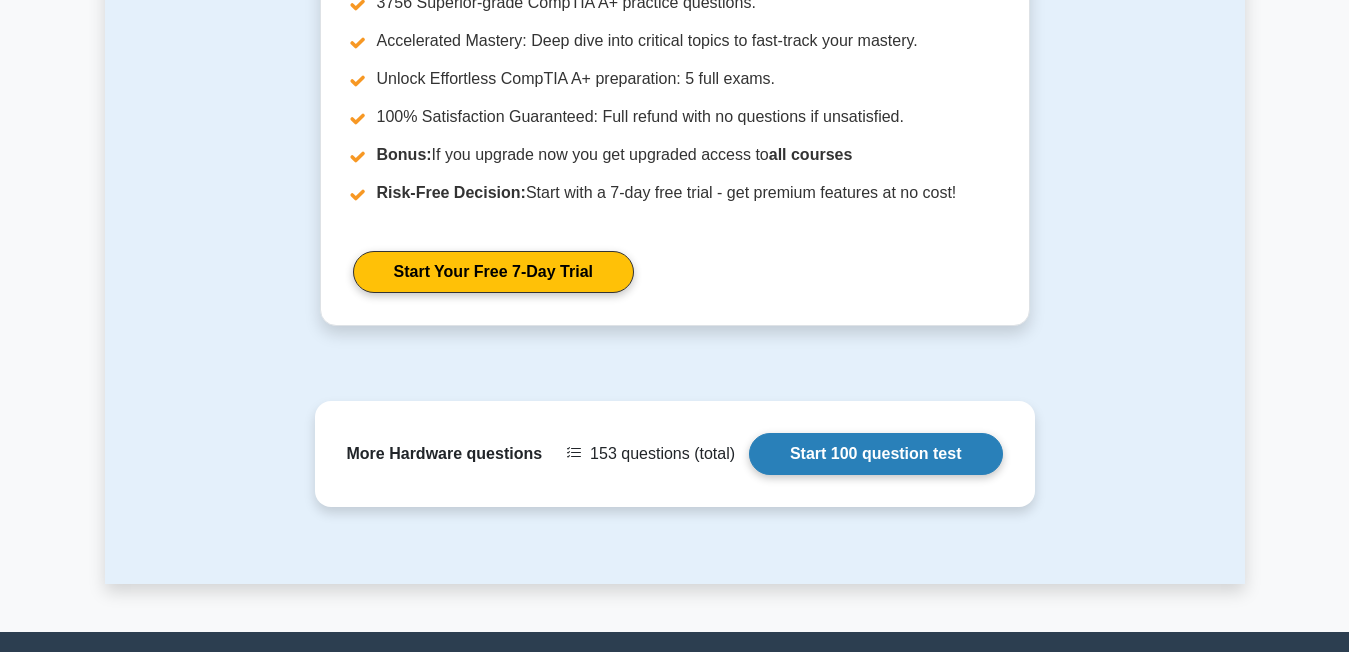 click on "Start 100 question test" at bounding box center (876, 454) 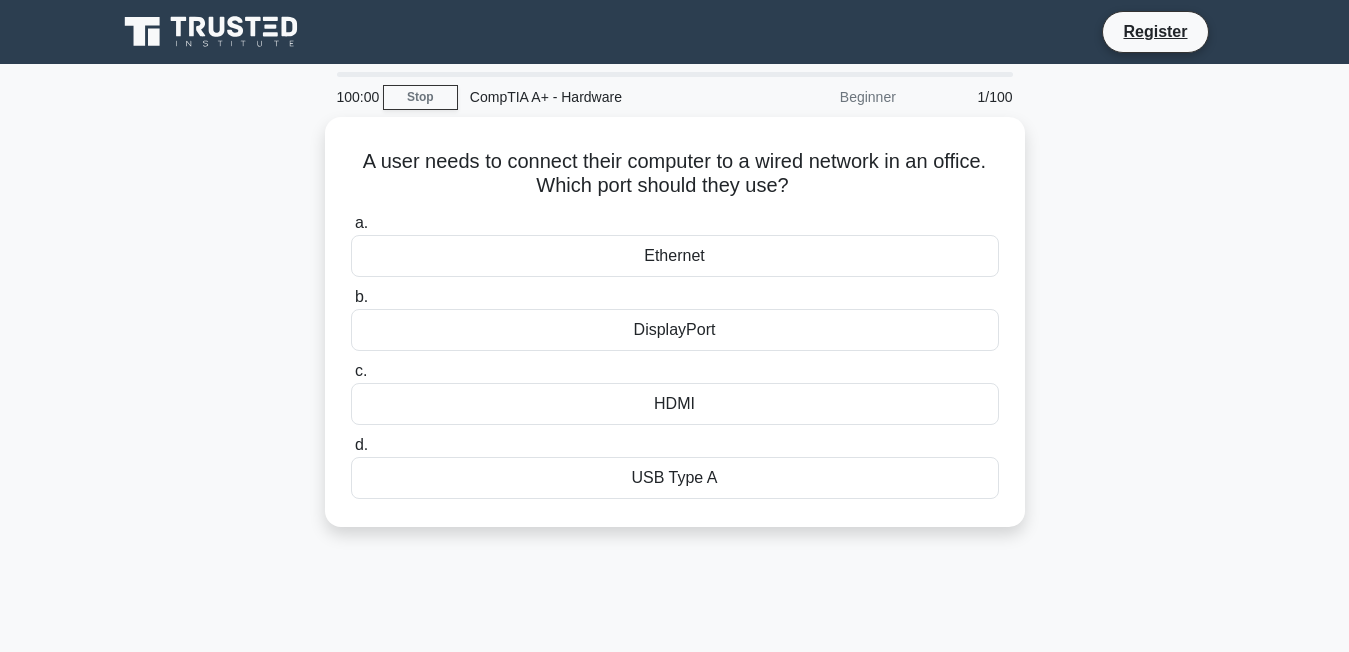 scroll, scrollTop: 0, scrollLeft: 0, axis: both 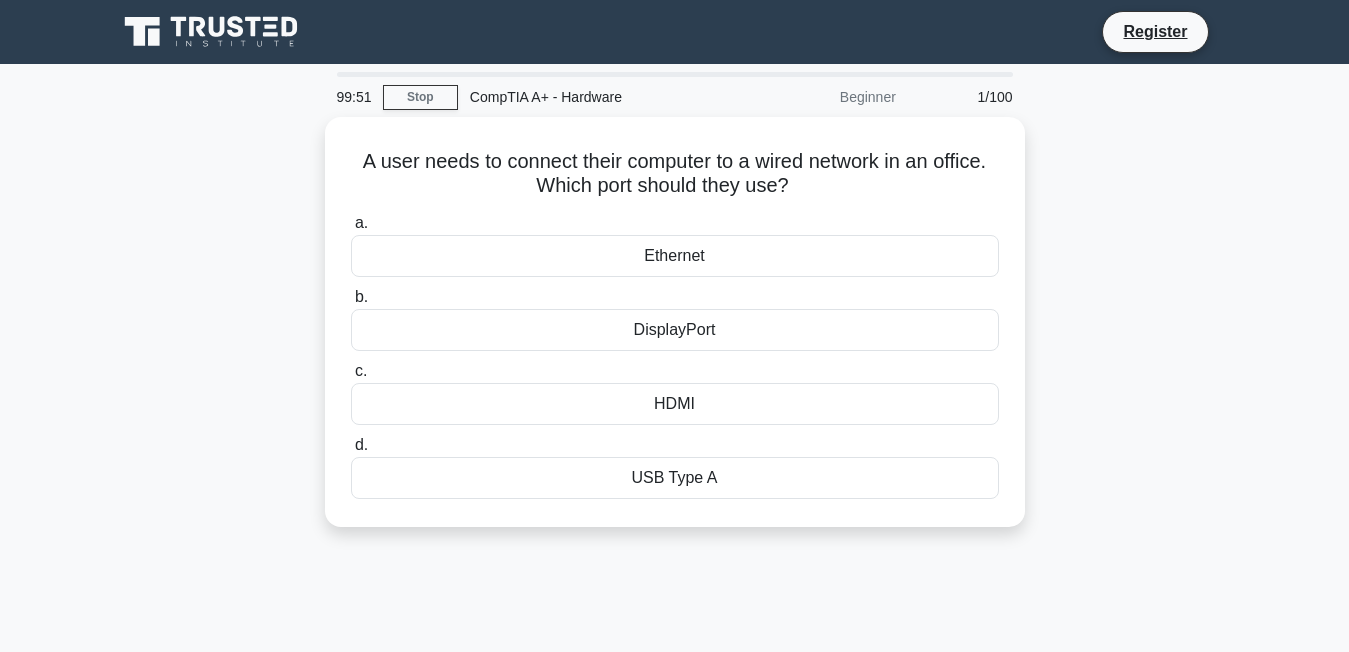 click on "Beginner" at bounding box center (820, 97) 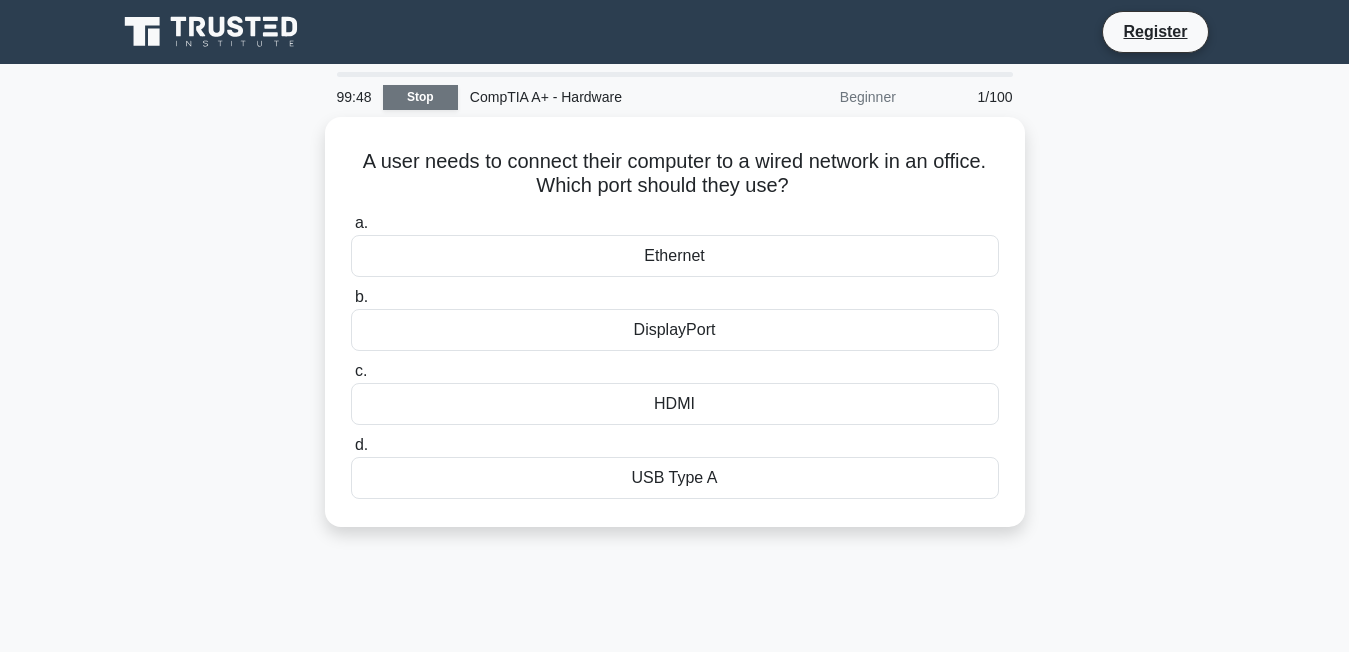 click on "Stop" at bounding box center [420, 97] 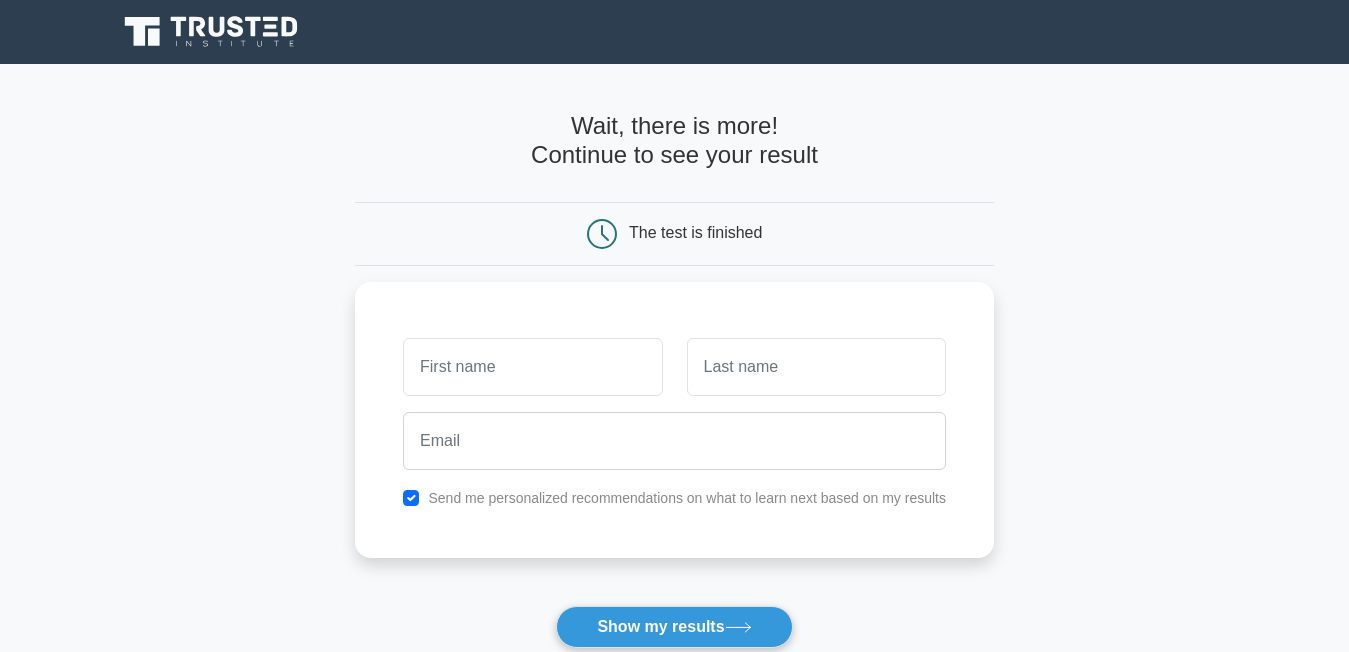 scroll, scrollTop: 0, scrollLeft: 0, axis: both 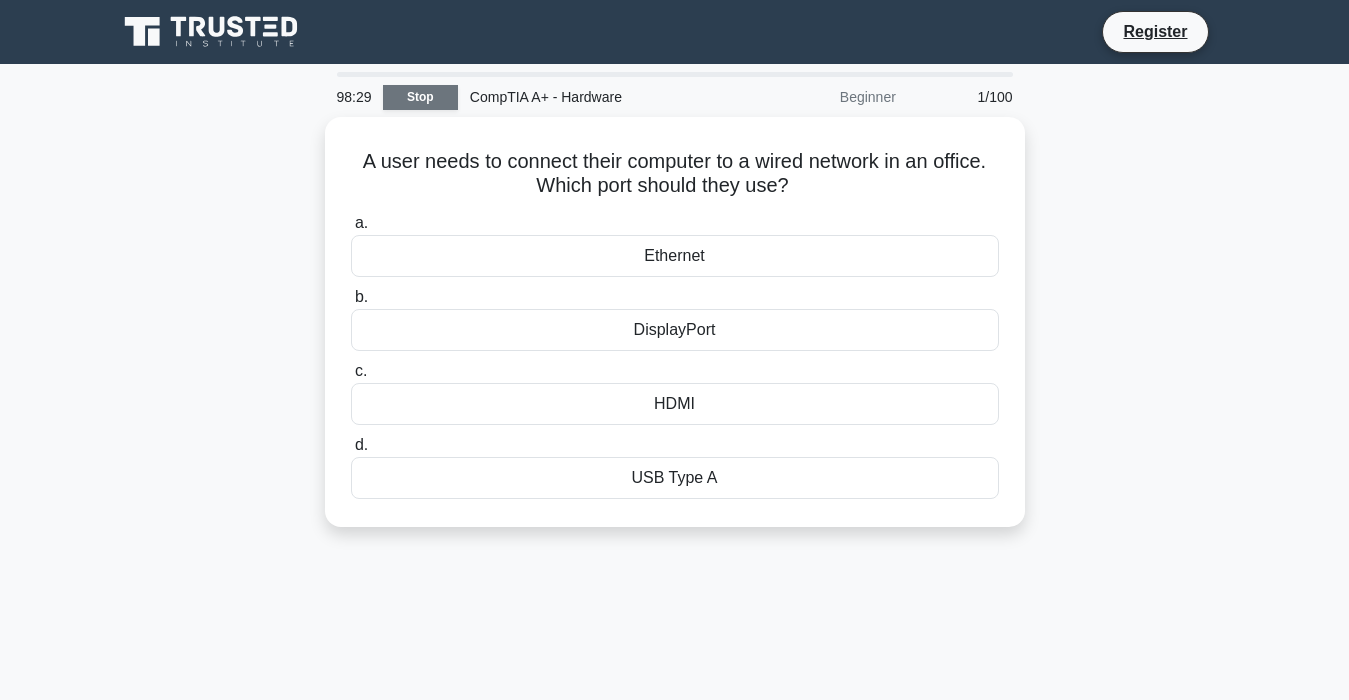 click on "Stop" at bounding box center (420, 97) 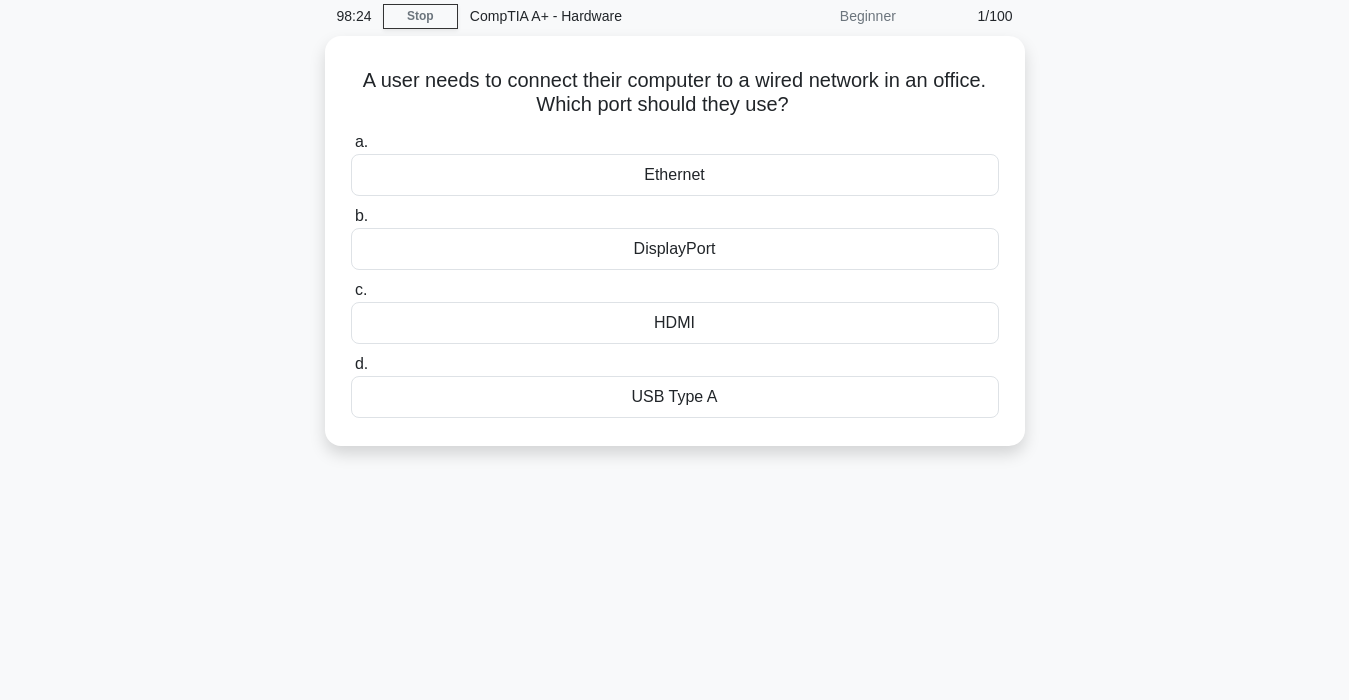 scroll, scrollTop: 80, scrollLeft: 0, axis: vertical 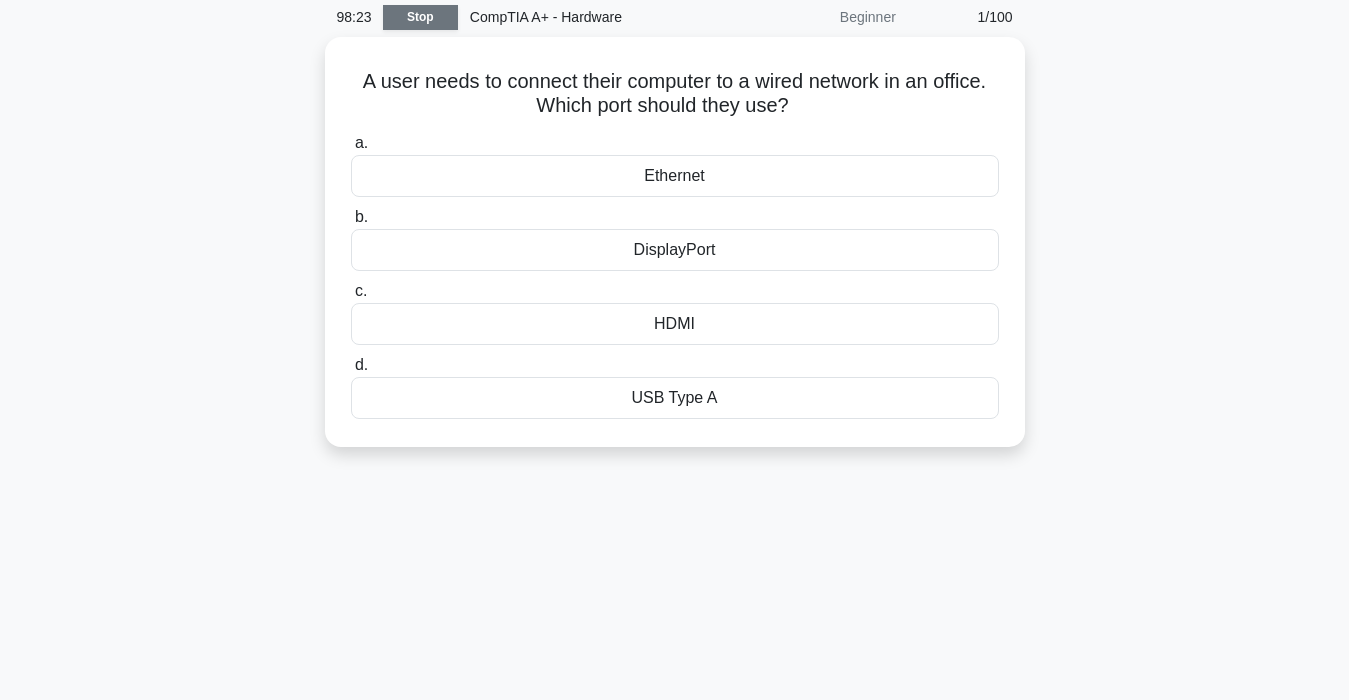 click on "Stop" at bounding box center [420, 17] 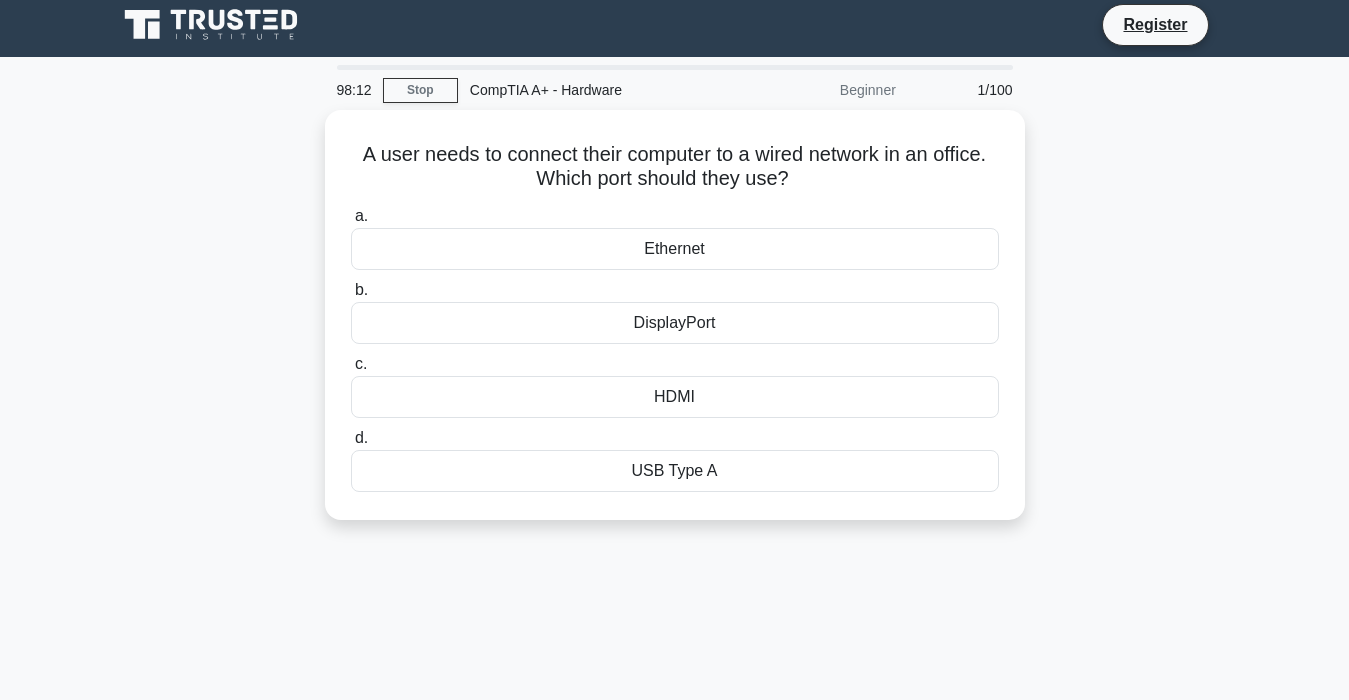 scroll, scrollTop: 0, scrollLeft: 0, axis: both 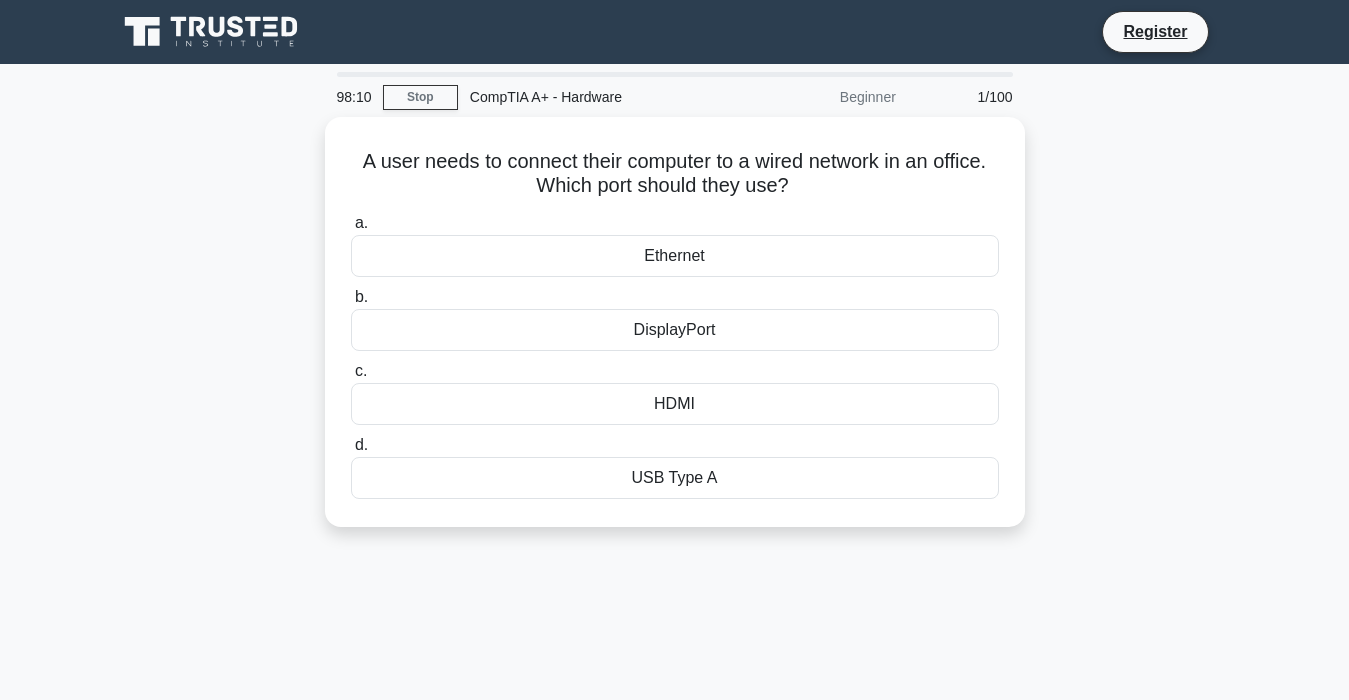 click on "Beginner" at bounding box center (820, 97) 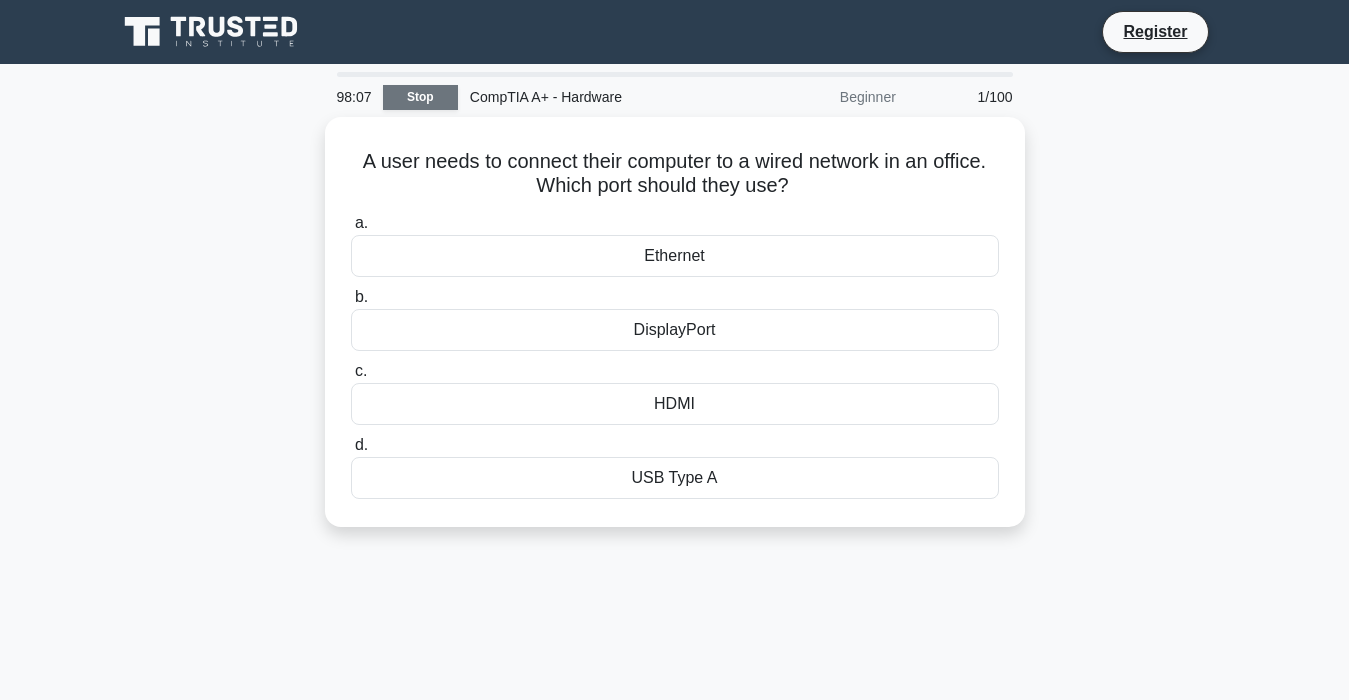 click on "Stop" at bounding box center [420, 97] 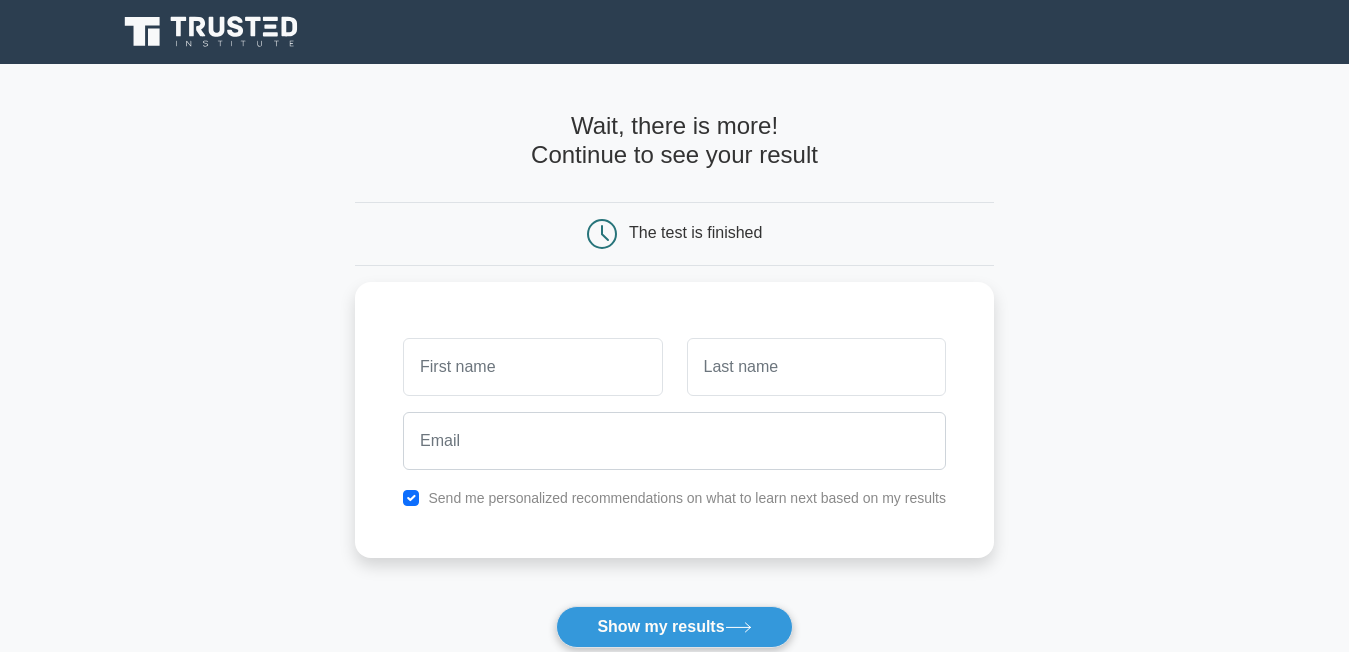 scroll, scrollTop: 0, scrollLeft: 0, axis: both 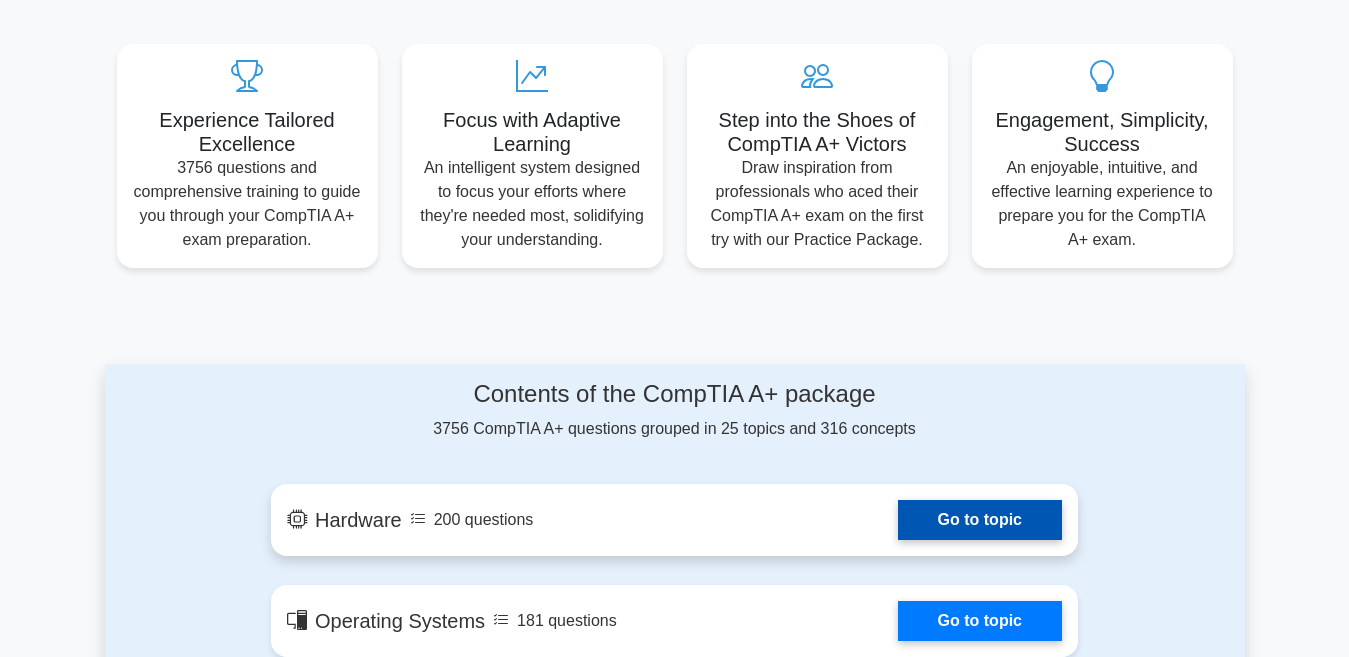 click on "Go to topic" at bounding box center (980, 520) 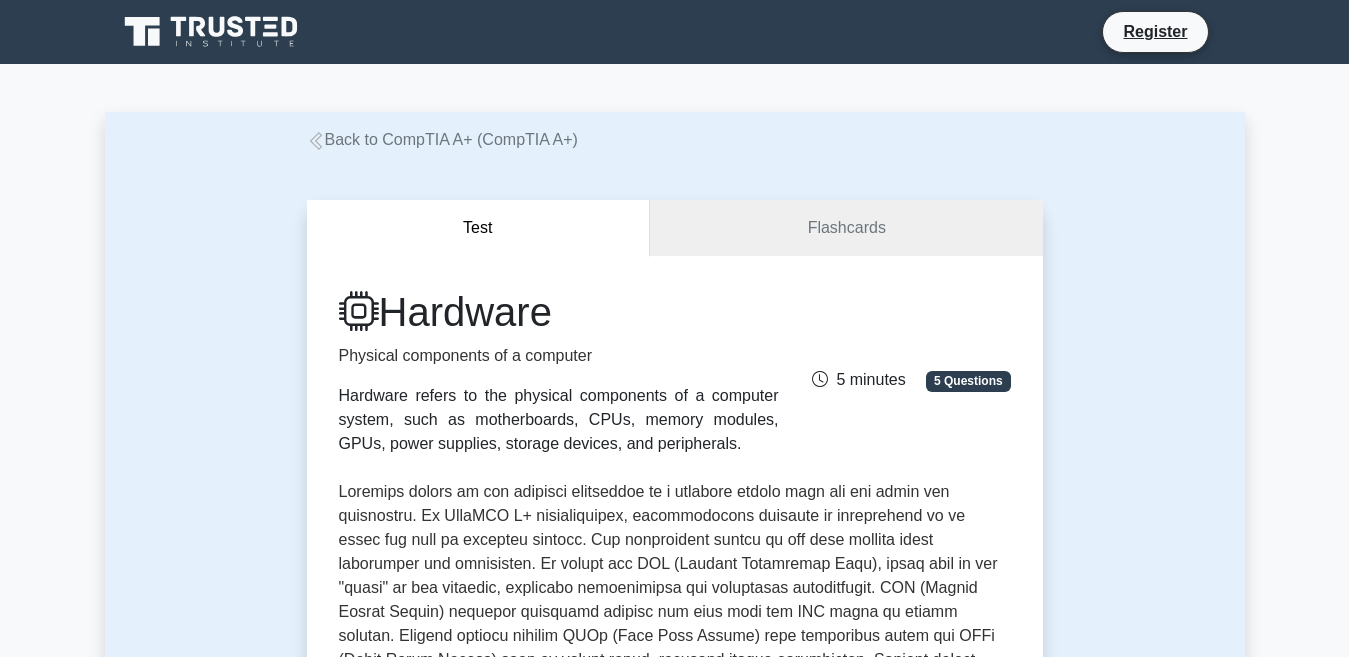 scroll, scrollTop: 0, scrollLeft: 0, axis: both 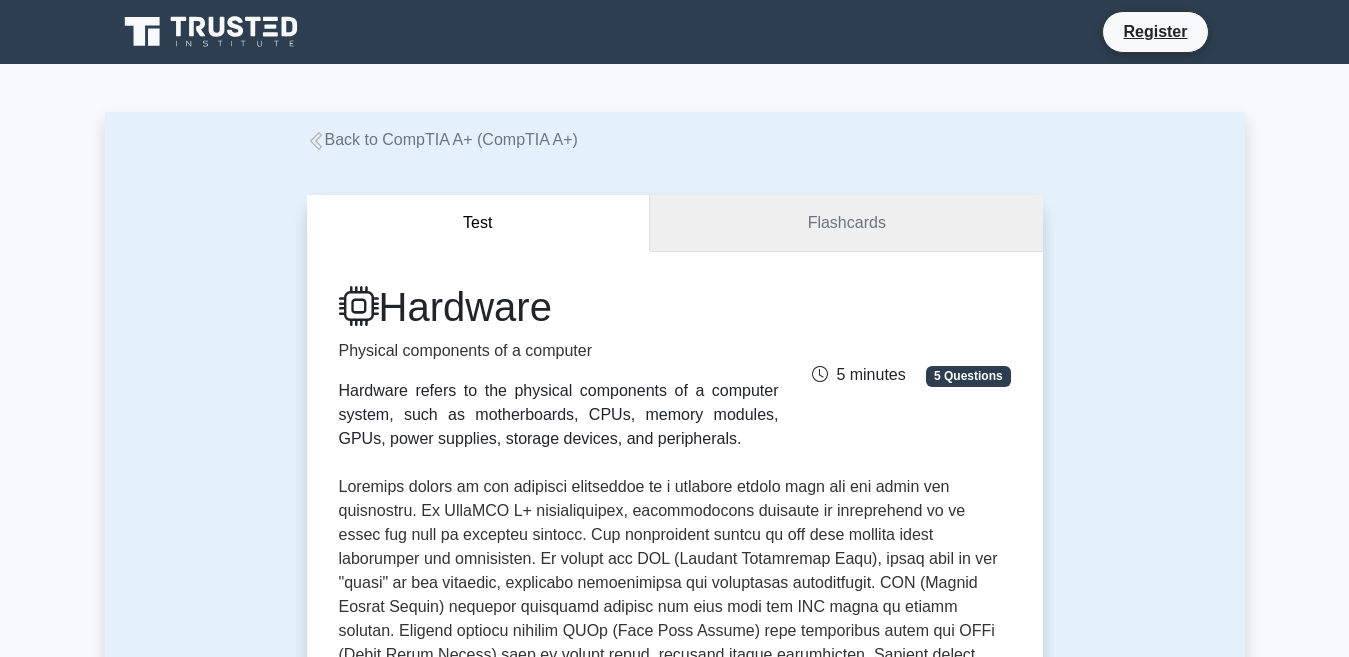 click on "Flashcards" at bounding box center (846, 223) 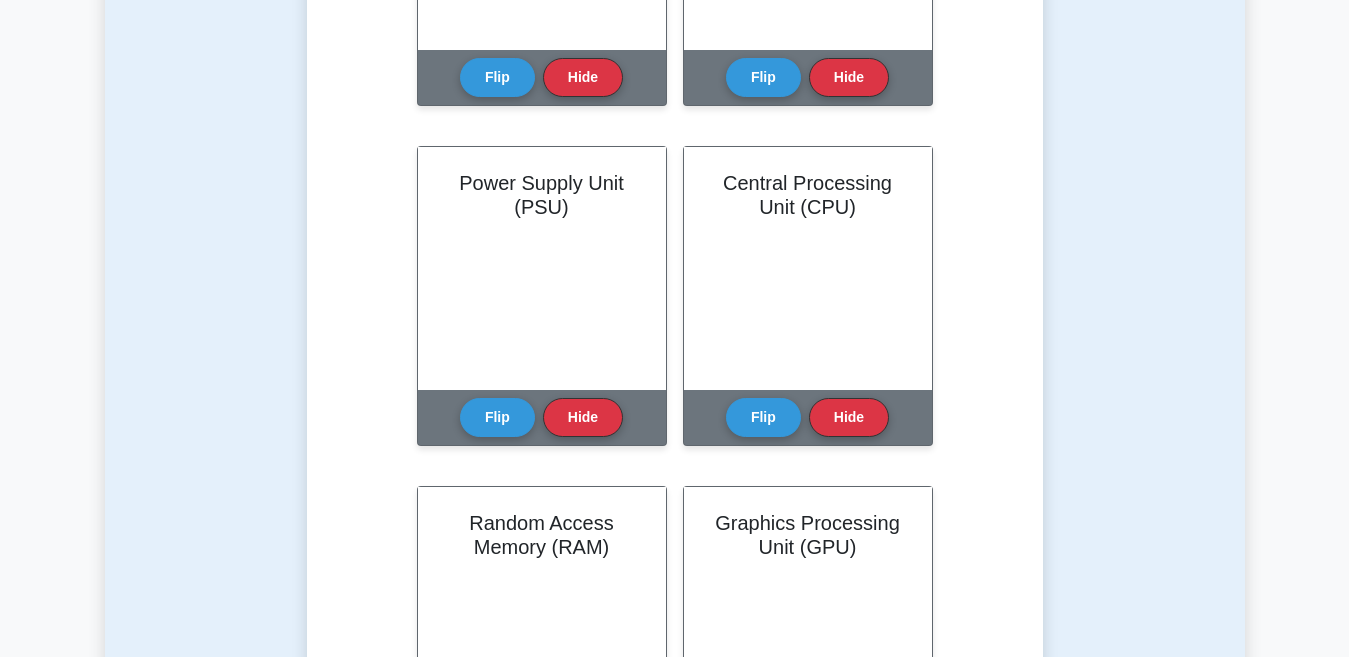 scroll, scrollTop: 0, scrollLeft: 0, axis: both 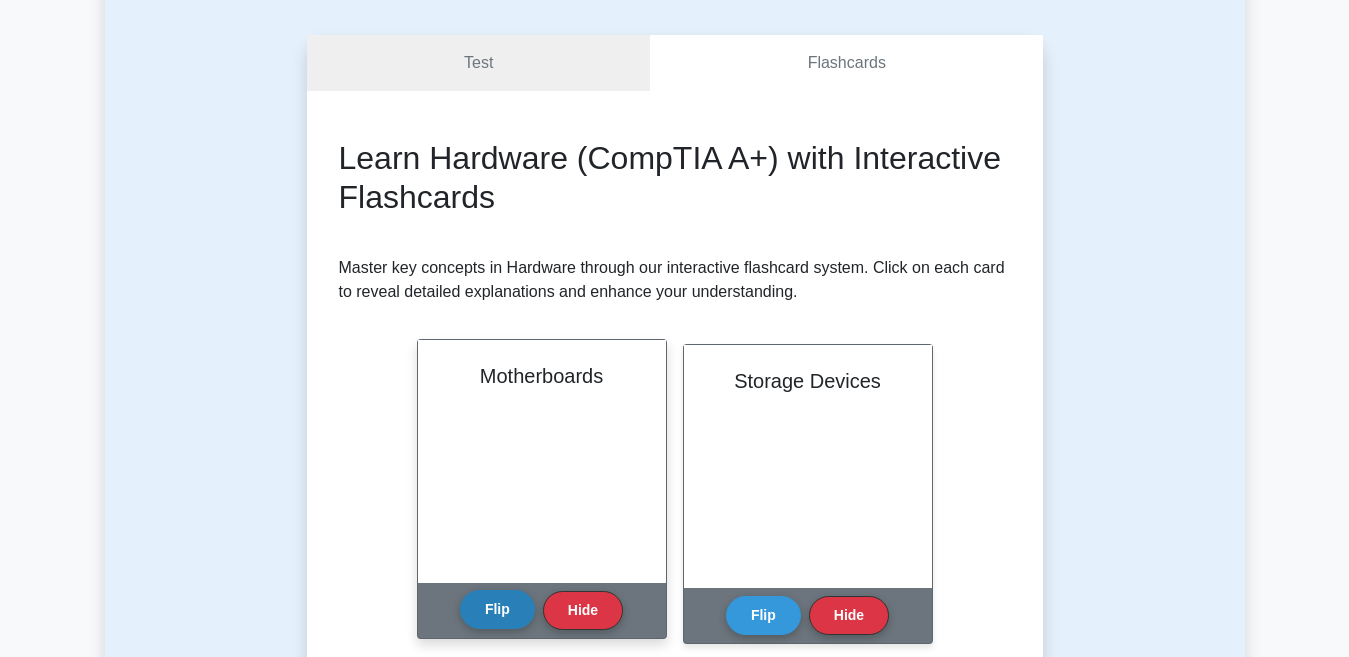 click on "Flip" at bounding box center [497, 609] 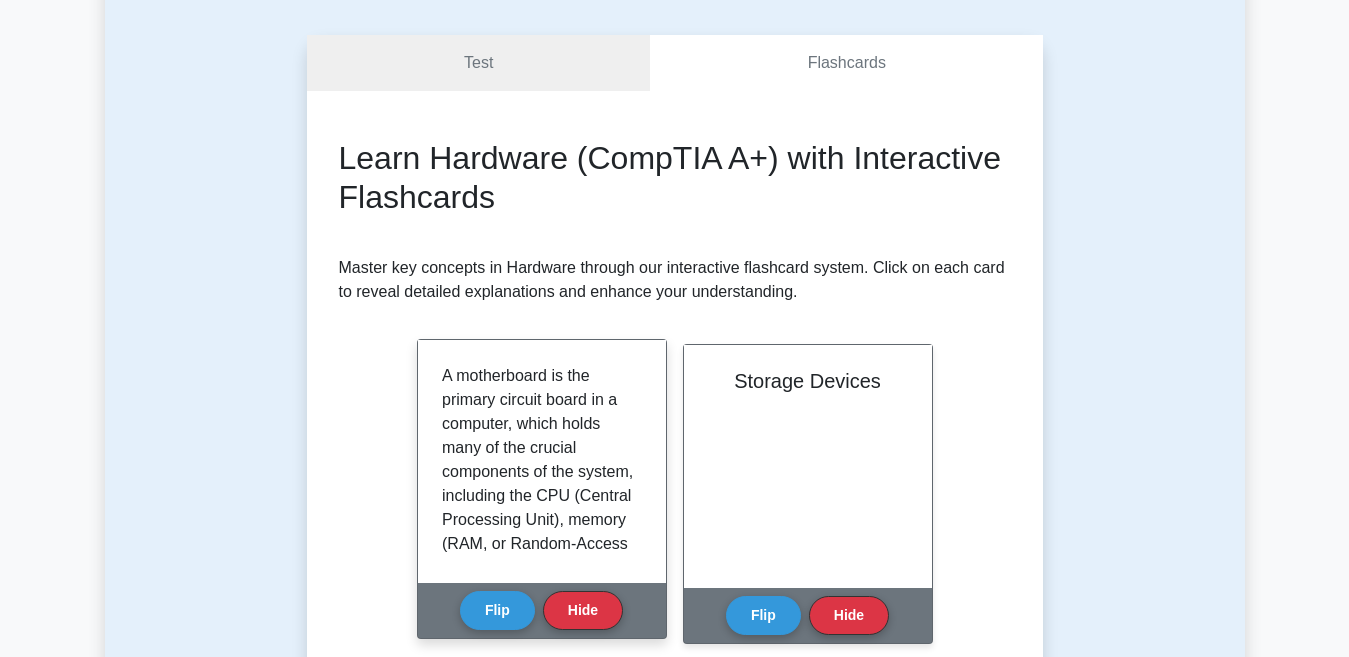 type 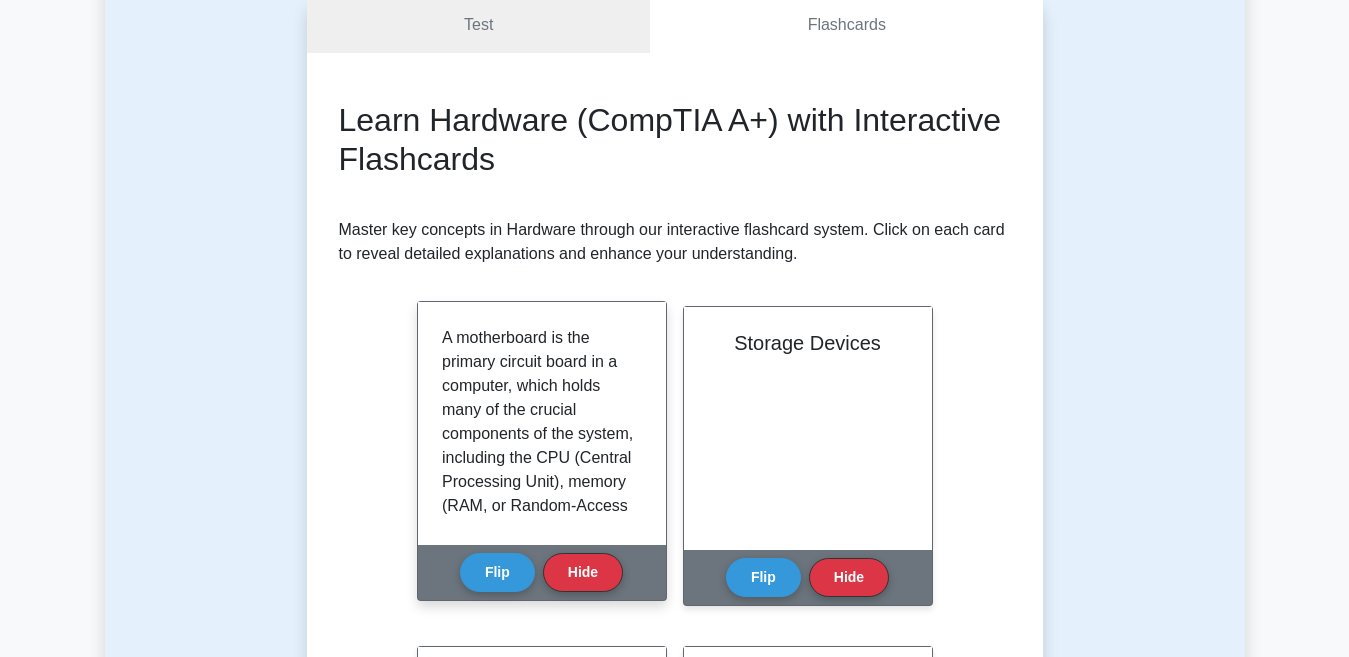 scroll, scrollTop: 200, scrollLeft: 0, axis: vertical 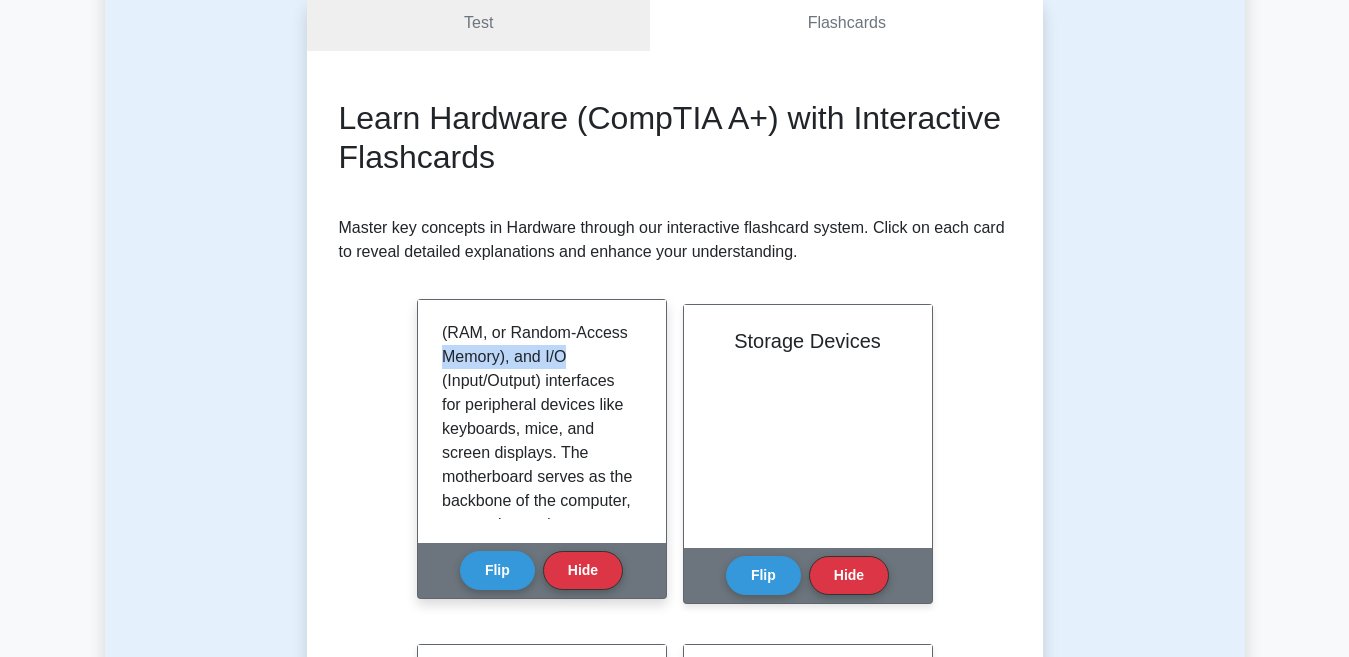 drag, startPoint x: 633, startPoint y: 389, endPoint x: 637, endPoint y: 348, distance: 41.19466 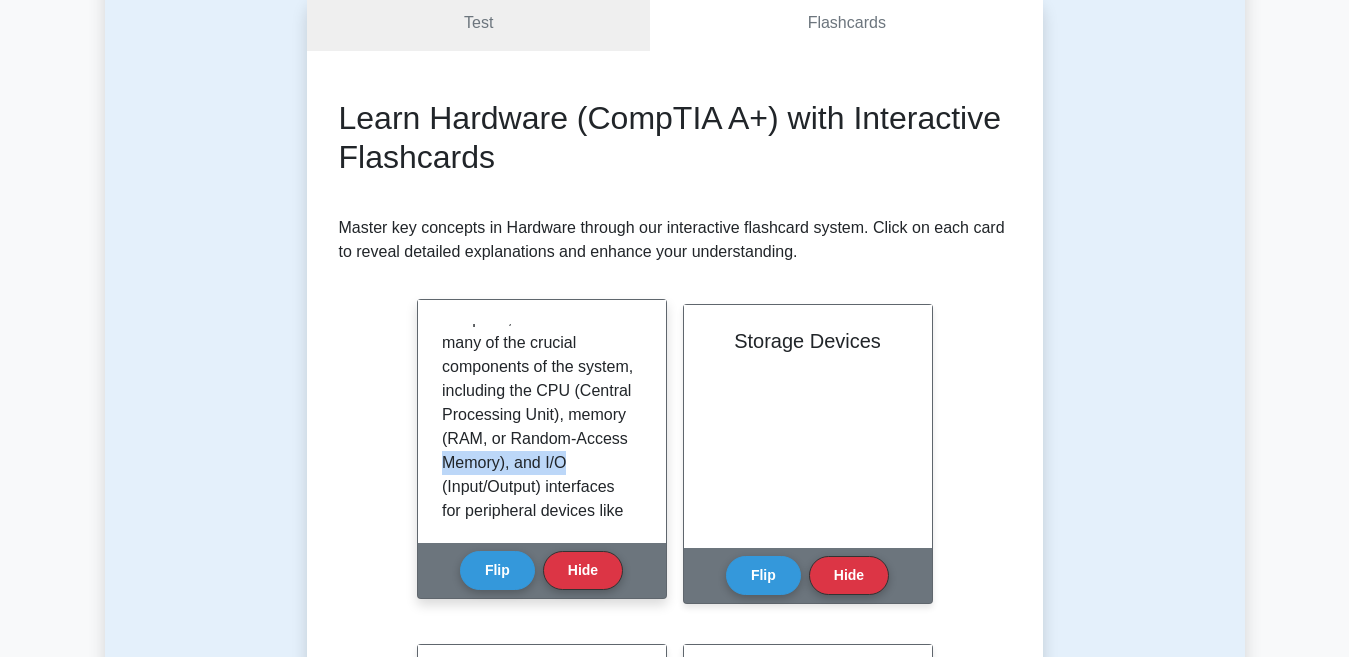 scroll, scrollTop: 0, scrollLeft: 0, axis: both 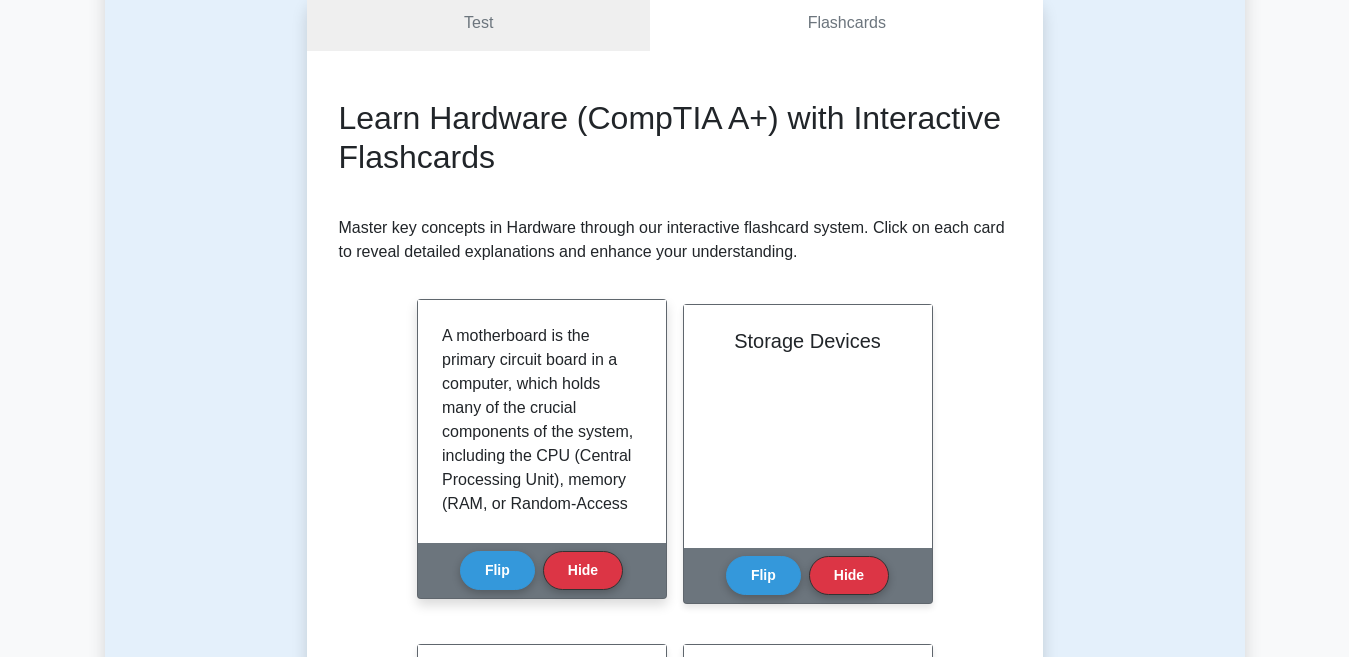 drag, startPoint x: 635, startPoint y: 413, endPoint x: 642, endPoint y: 439, distance: 26.925823 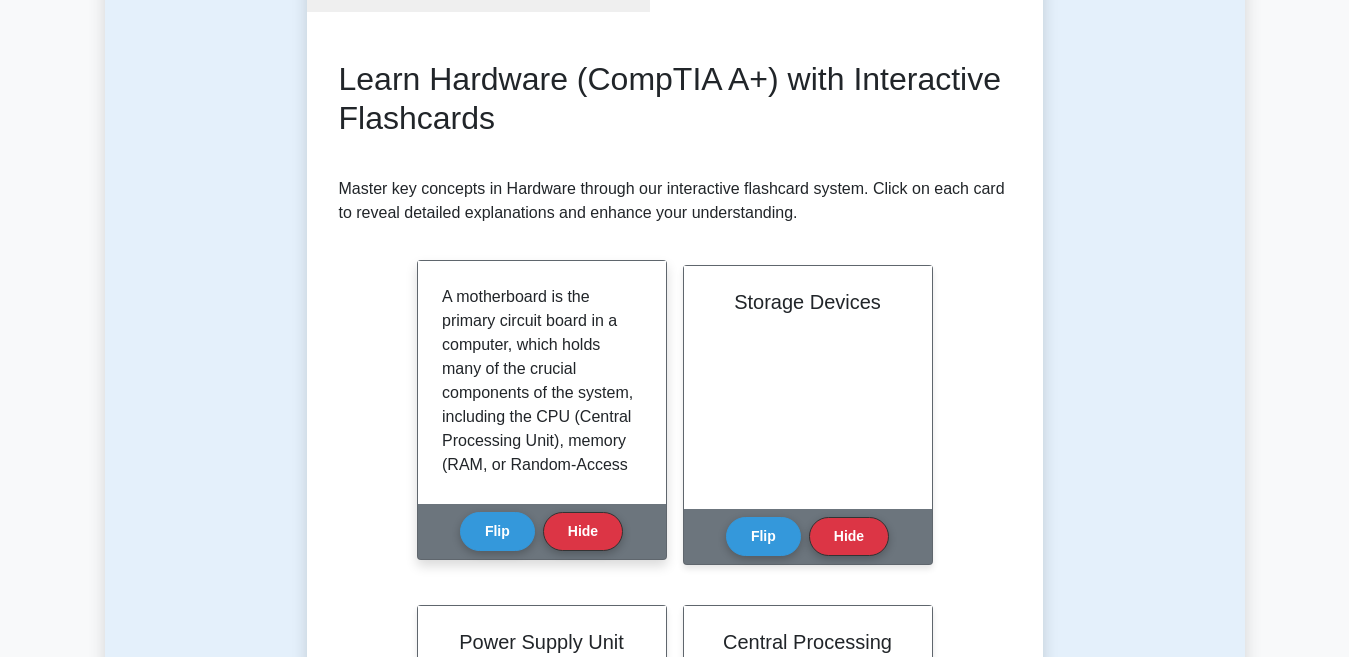 scroll, scrollTop: 240, scrollLeft: 0, axis: vertical 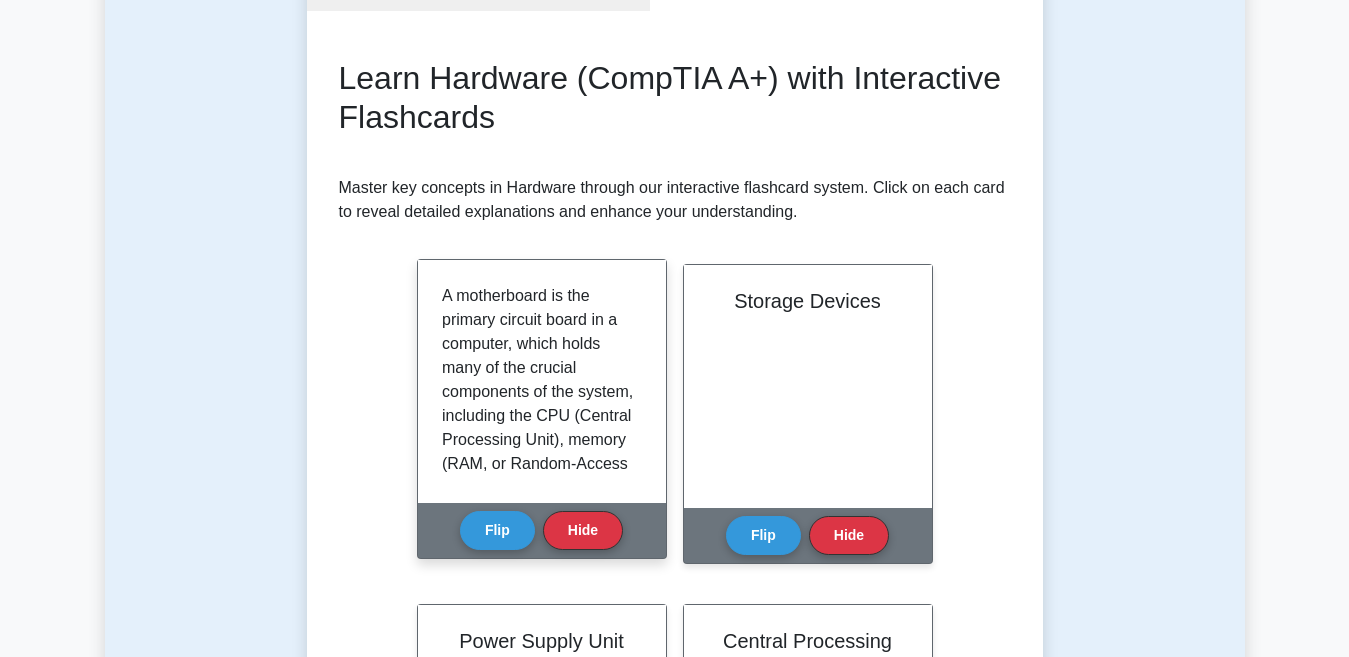 click on "A motherboard is the primary circuit board in a computer, which holds many of the crucial components of the system, including the CPU (Central Processing Unit), memory (RAM, or Random-Access Memory), and I/O (Input/Output) interfaces for peripheral devices like keyboards, mice, and screen displays. The motherboard serves as the backbone of the computer, connecting and communicating with all other components to ensure they work together efficiently. It also houses the BIOS (Basic Input/Output System), which initializes and tests hardware devices during the boot process and manages data flow between the system's components and peripherals." at bounding box center (542, 381) 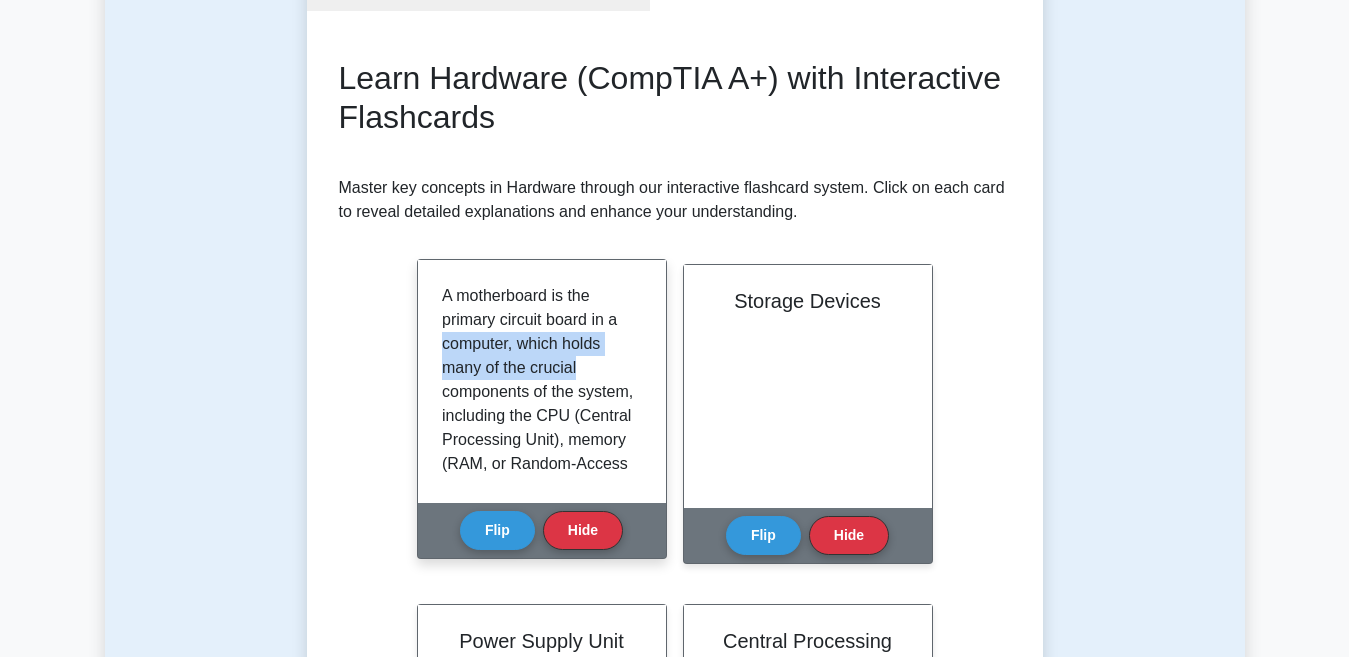 drag, startPoint x: 633, startPoint y: 364, endPoint x: 637, endPoint y: 325, distance: 39.20459 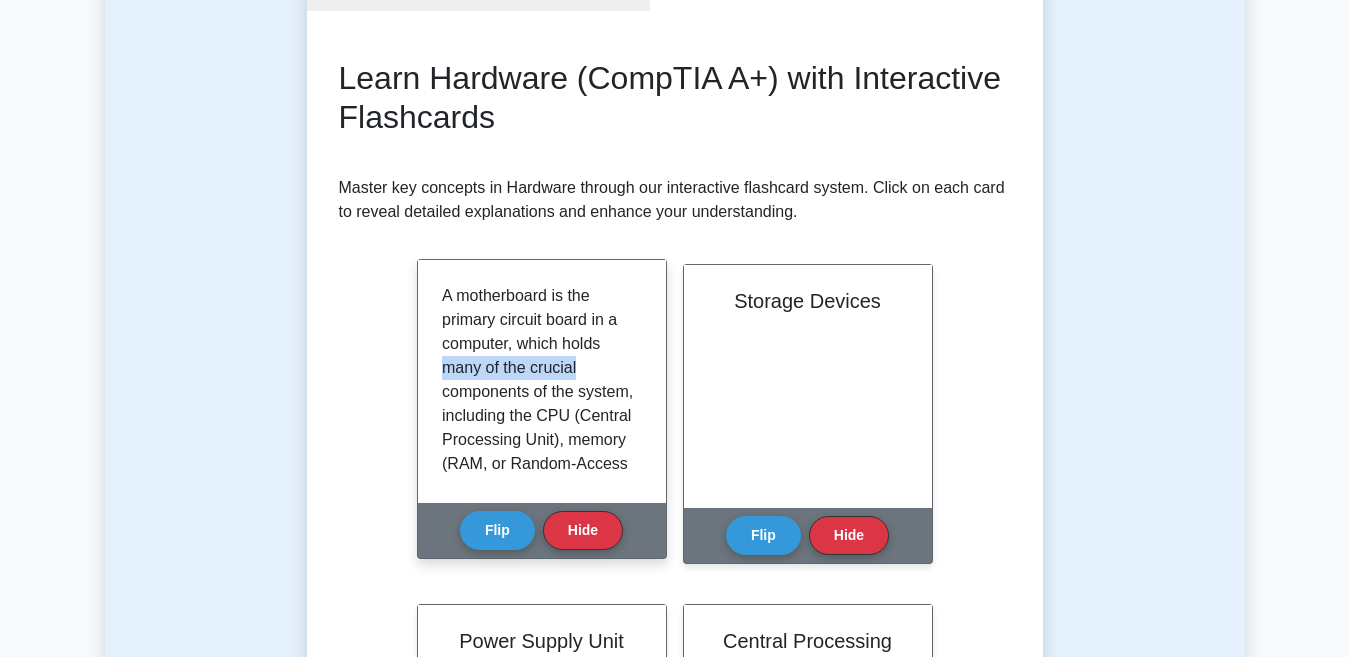 click on "A motherboard is the primary circuit board in a computer, which holds many of the crucial components of the system, including the CPU (Central Processing Unit), memory (RAM, or Random-Access Memory), and I/O (Input/Output) interfaces for peripheral devices like keyboards, mice, and screen displays. The motherboard serves as the backbone of the computer, connecting and communicating with all other components to ensure they work together efficiently. It also houses the BIOS (Basic Input/Output System), which initializes and tests hardware devices during the boot process and manages data flow between the system's components and peripherals." at bounding box center (542, 381) 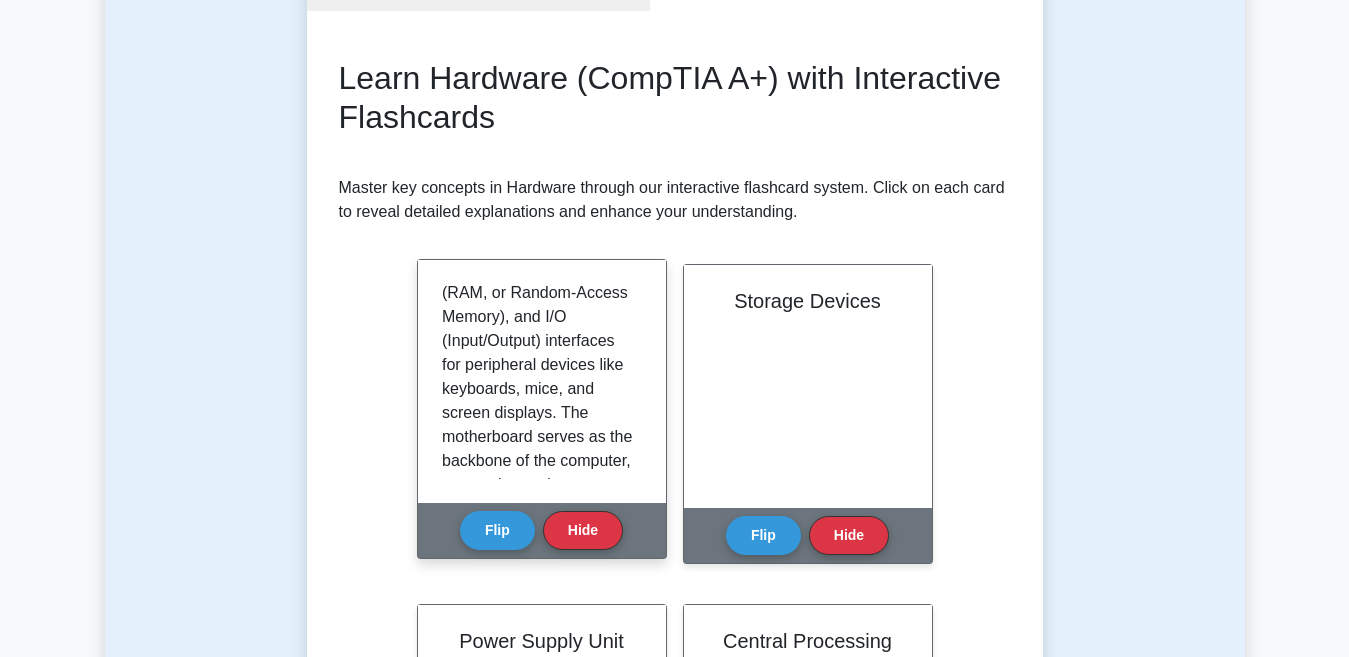 scroll, scrollTop: 0, scrollLeft: 0, axis: both 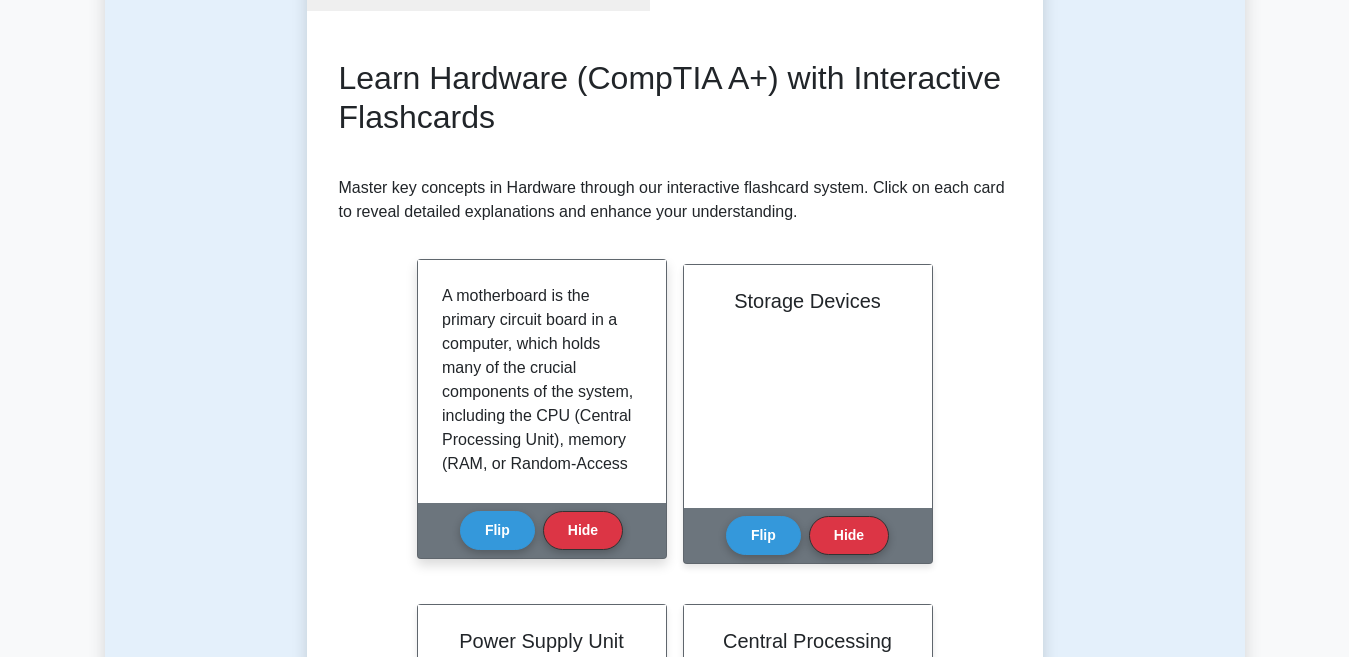 click on "A motherboard is the primary circuit board in a computer, which holds many of the crucial components of the system, including the CPU (Central Processing Unit), memory (RAM, or Random-Access Memory), and I/O (Input/Output) interfaces for peripheral devices like keyboards, mice, and screen displays. The motherboard serves as the backbone of the computer, connecting and communicating with all other components to ensure they work together efficiently. It also houses the BIOS (Basic Input/Output System), which initializes and tests hardware devices during the boot process and manages data flow between the system's components and peripherals." at bounding box center (538, 632) 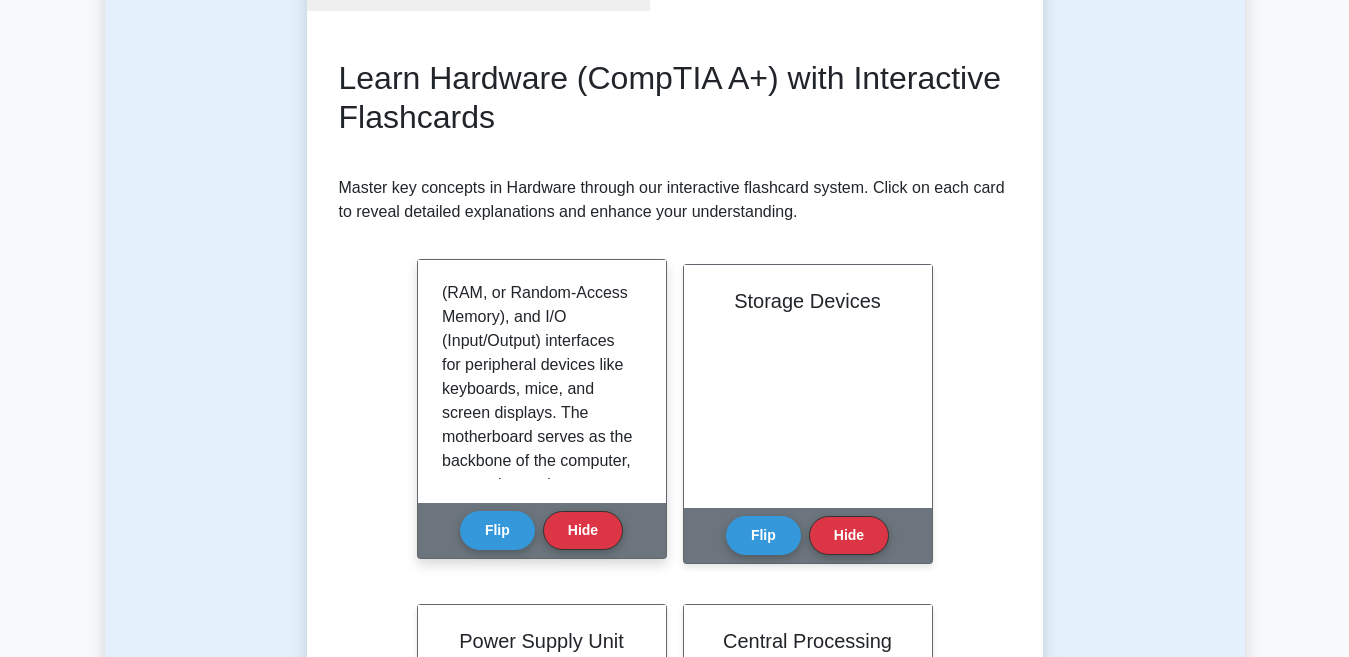 scroll, scrollTop: 341, scrollLeft: 0, axis: vertical 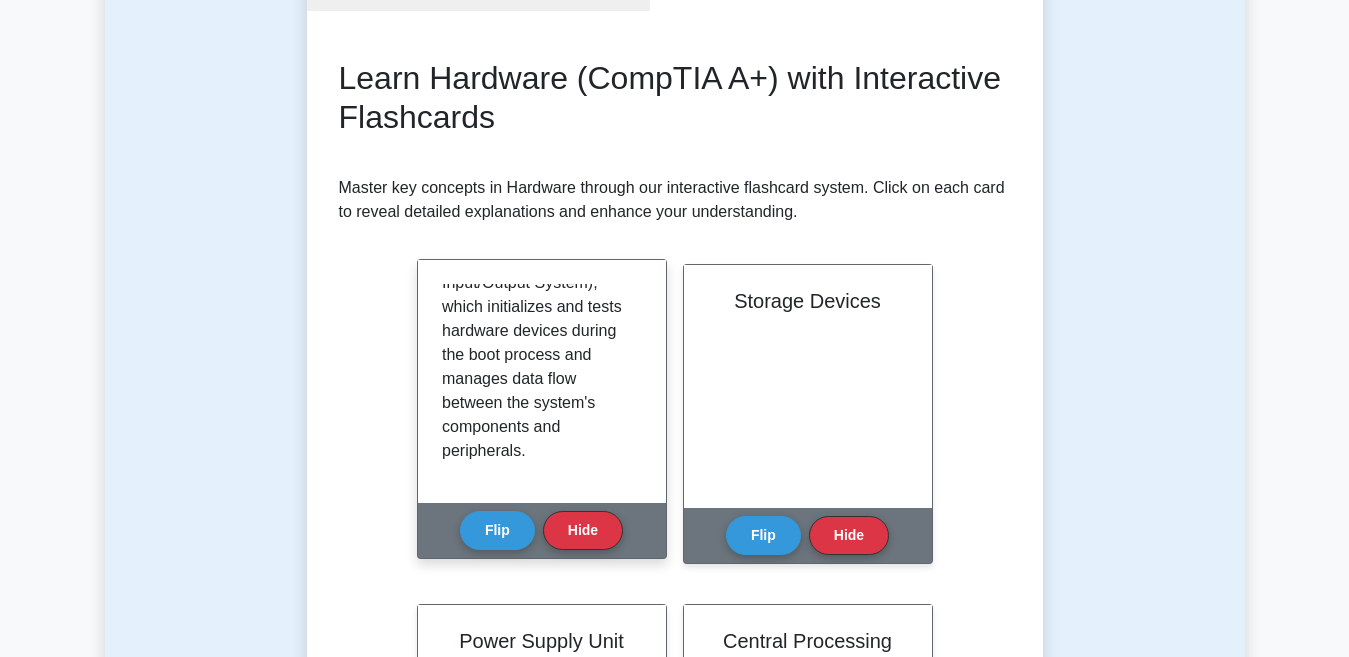 click on "A motherboard is the primary circuit board in a computer, which holds many of the crucial components of the system, including the CPU (Central Processing Unit), memory (RAM, or Random-Access Memory), and I/O (Input/Output) interfaces for peripheral devices like keyboards, mice, and screen displays. The motherboard serves as the backbone of the computer, connecting and communicating with all other components to ensure they work together efficiently. It also houses the BIOS (Basic Input/Output System), which initializes and tests hardware devices during the boot process and manages data flow between the system's components and peripherals." at bounding box center [542, 381] 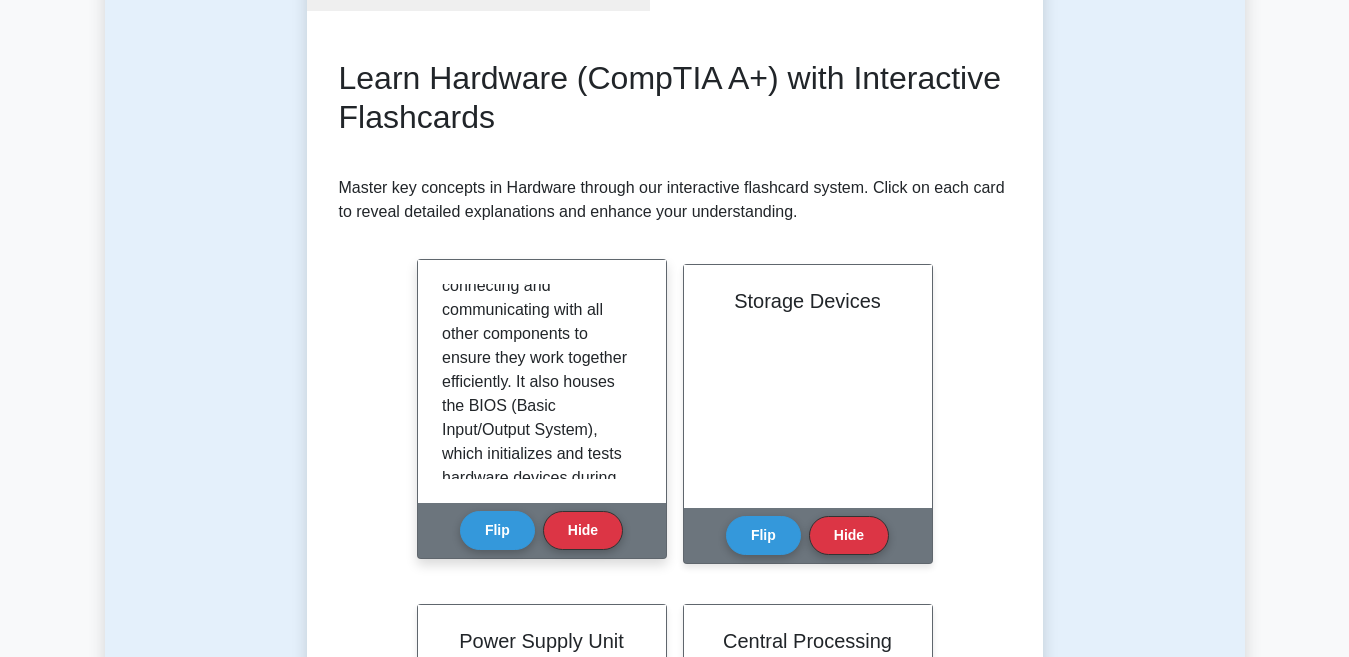scroll, scrollTop: 200, scrollLeft: 0, axis: vertical 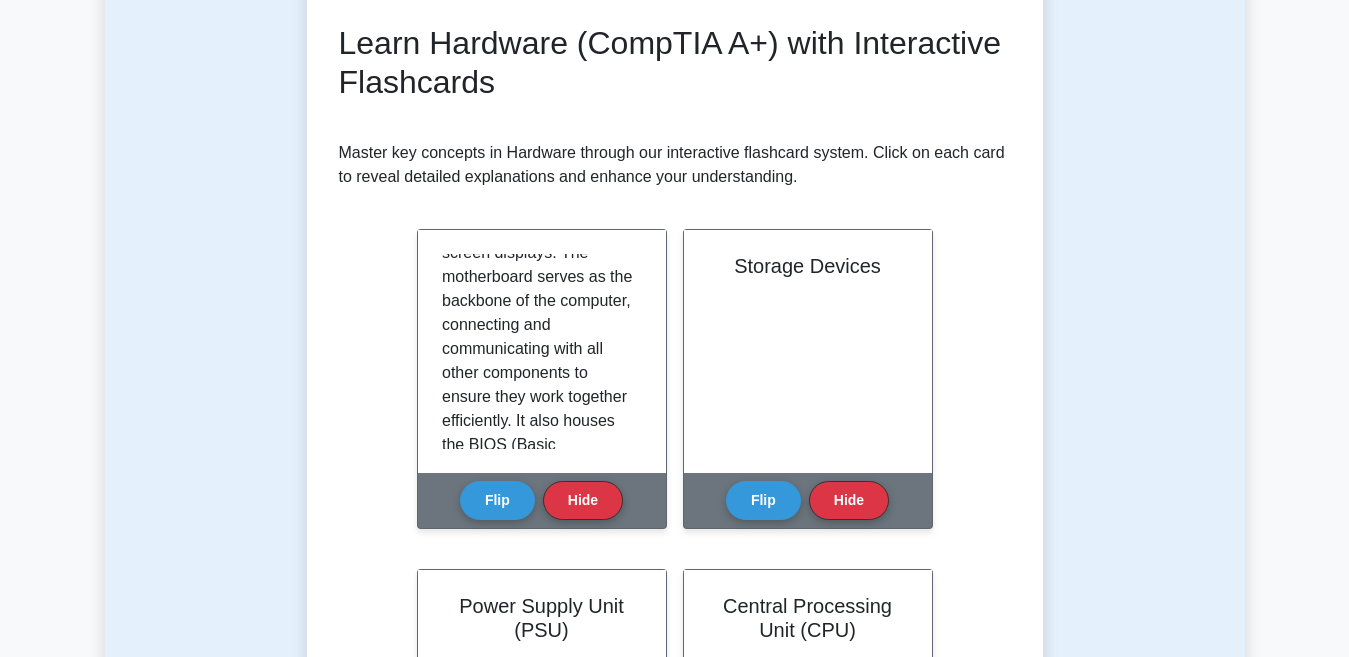 click on "Test
Flashcards
Learn Hardware (CompTIA A+) with Interactive Flashcards
Master key concepts in Hardware through our interactive flashcard system. Click on each card to reveal detailed explanations and enhance your understanding.
Motherboards
Flip Hide Flip" at bounding box center [675, 1280] 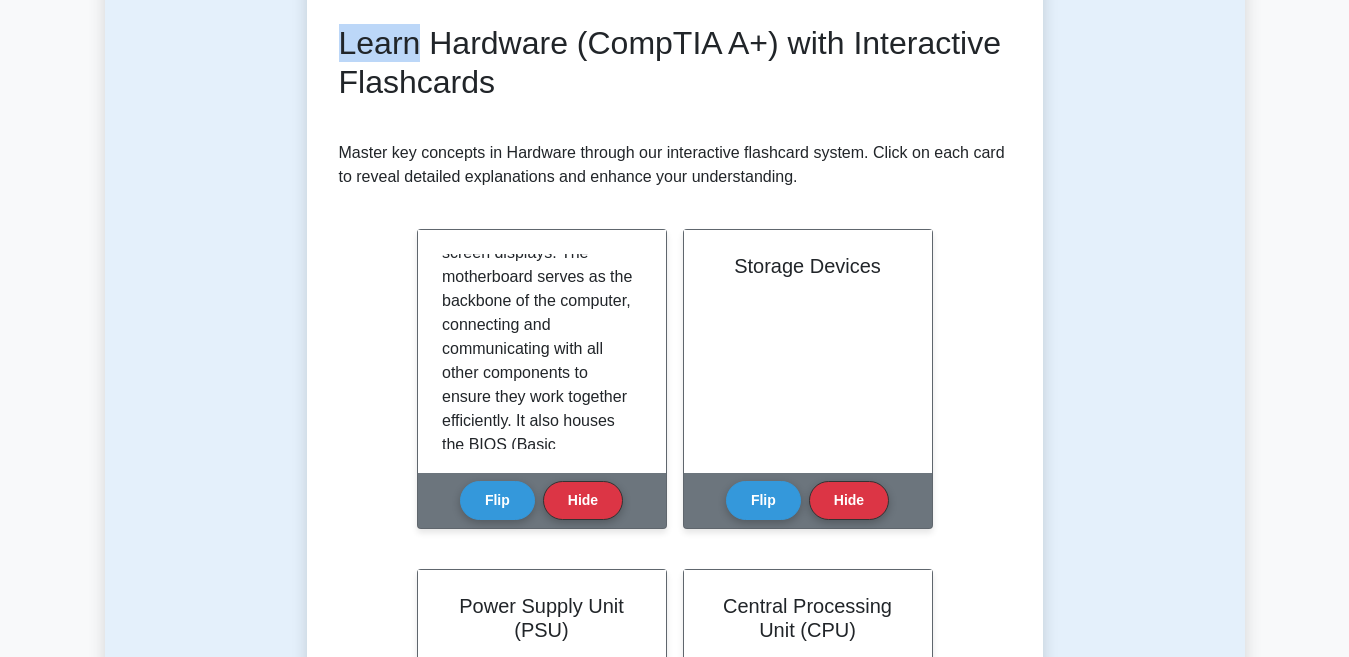 click on "Test
Flashcards
Learn Hardware (CompTIA A+) with Interactive Flashcards
Master key concepts in Hardware through our interactive flashcard system. Click on each card to reveal detailed explanations and enhance your understanding.
Motherboards
Flip Hide Flip" at bounding box center [675, 1280] 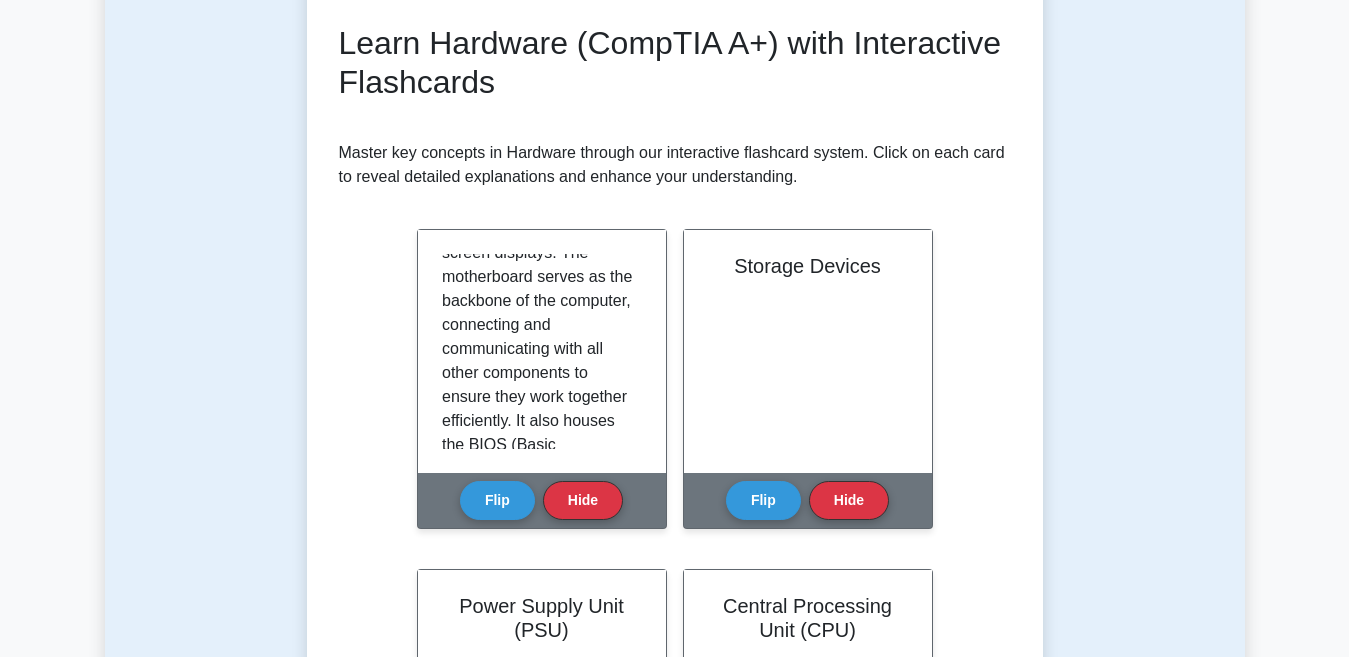 click on "Test
Flashcards
Learn Hardware (CompTIA A+) with Interactive Flashcards
Master key concepts in Hardware through our interactive flashcard system. Click on each card to reveal detailed explanations and enhance your understanding.
Motherboards
Flip Hide Flip" at bounding box center (675, 1280) 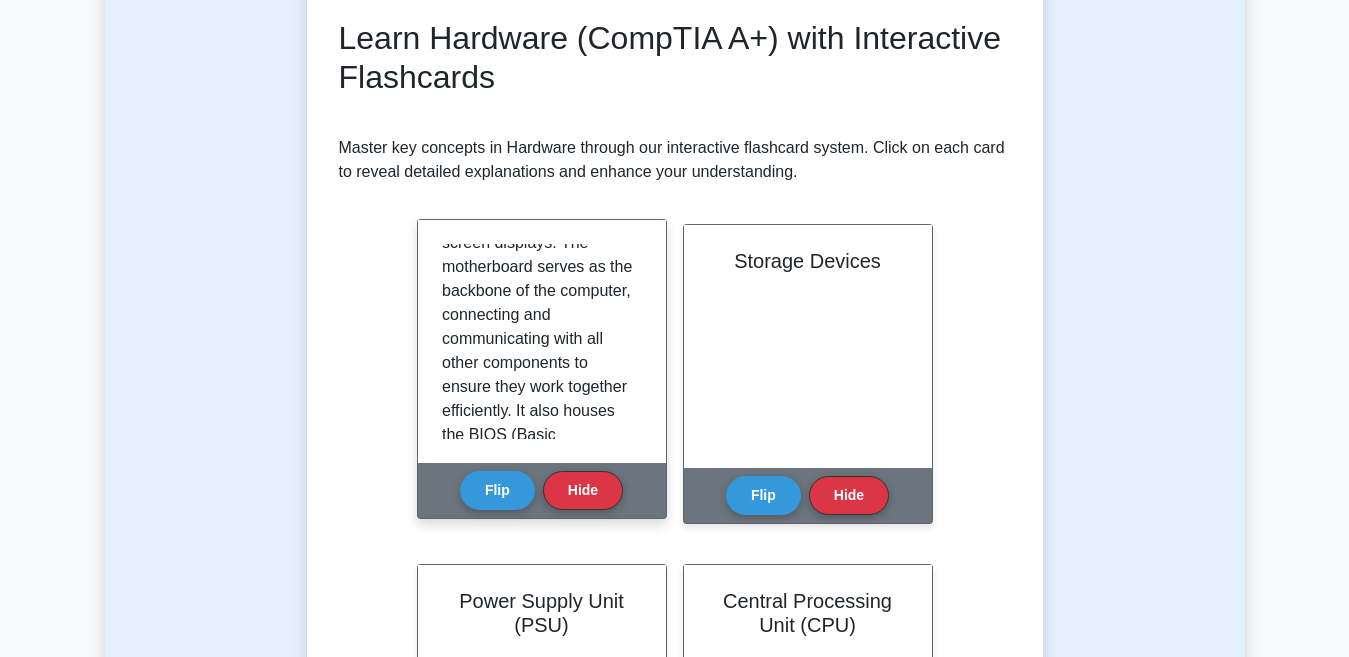 click on "A motherboard is the primary circuit board in a computer, which holds many of the crucial components of the system, including the CPU (Central Processing Unit), memory (RAM, or Random-Access Memory), and I/O (Input/Output) interfaces for peripheral devices like keyboards, mice, and screen displays. The motherboard serves as the backbone of the computer, connecting and communicating with all other components to ensure they work together efficiently. It also houses the BIOS (Basic Input/Output System), which initializes and tests hardware devices during the boot process and manages data flow between the system's components and peripherals." at bounding box center (538, 291) 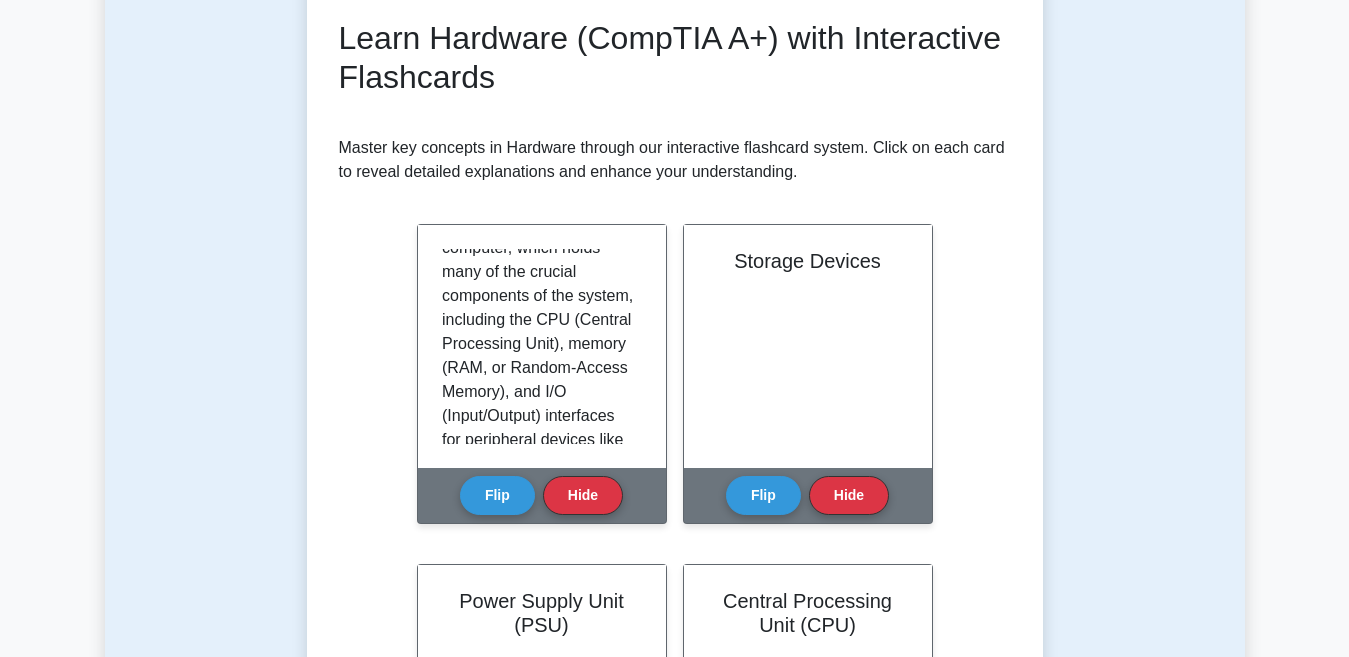 scroll, scrollTop: 0, scrollLeft: 0, axis: both 